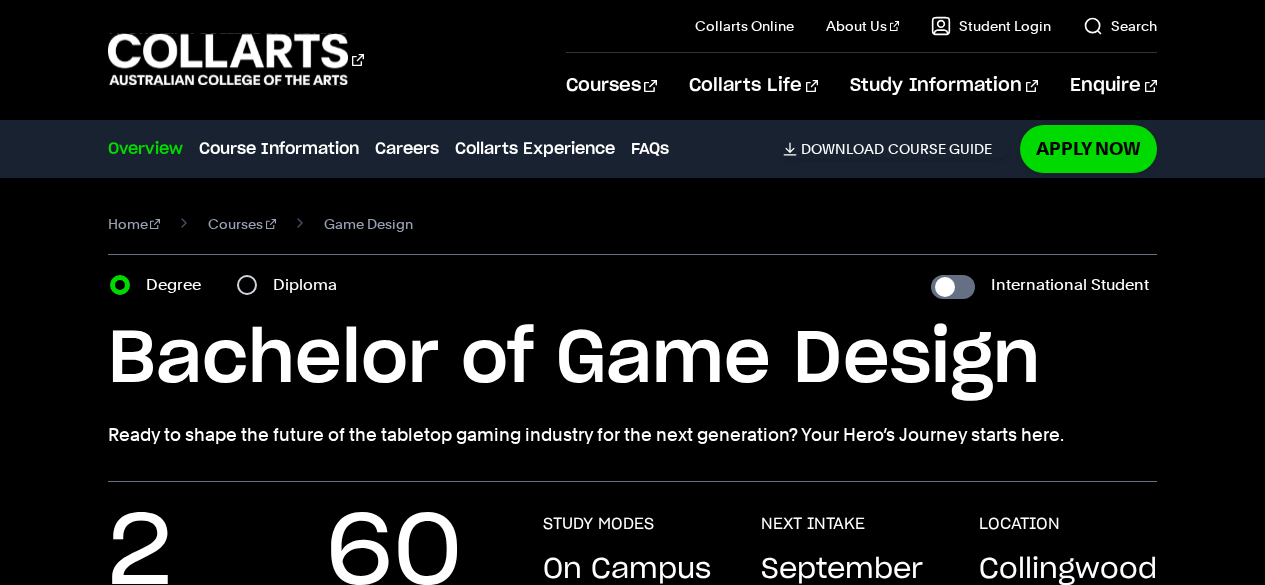 scroll, scrollTop: 262, scrollLeft: 0, axis: vertical 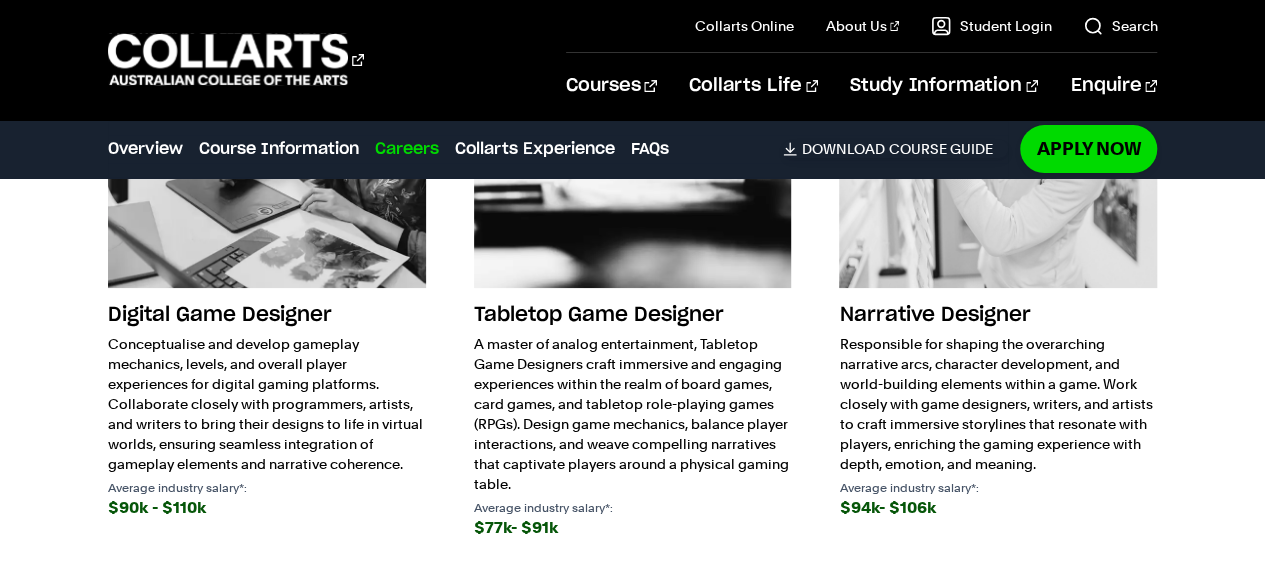 click at bounding box center [998, 129] 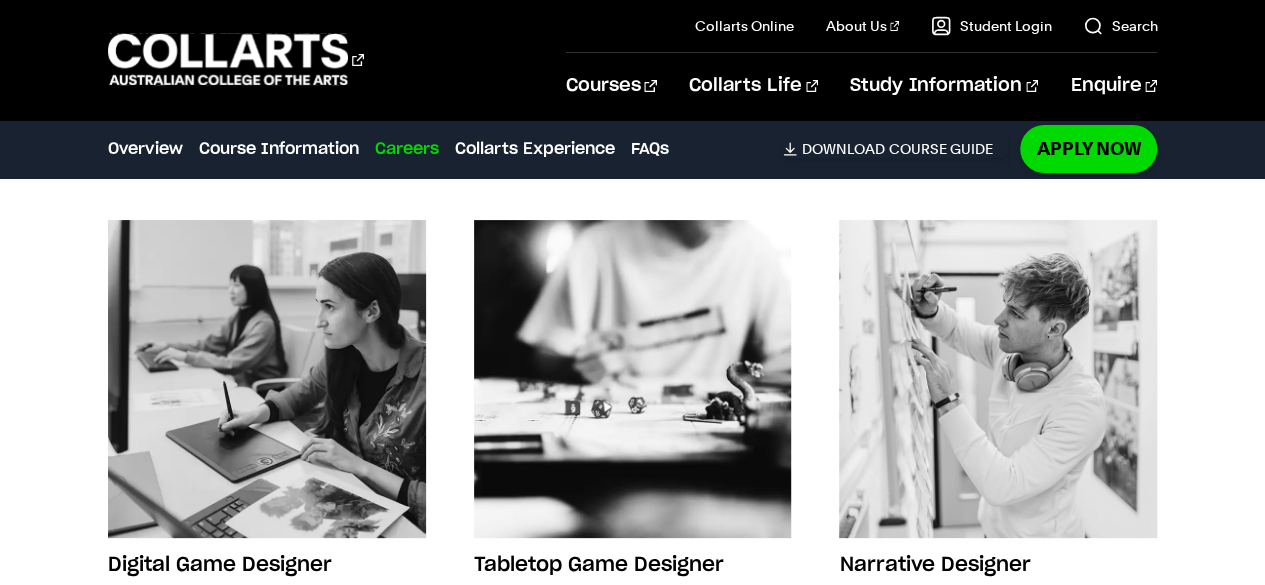scroll, scrollTop: 3764, scrollLeft: 0, axis: vertical 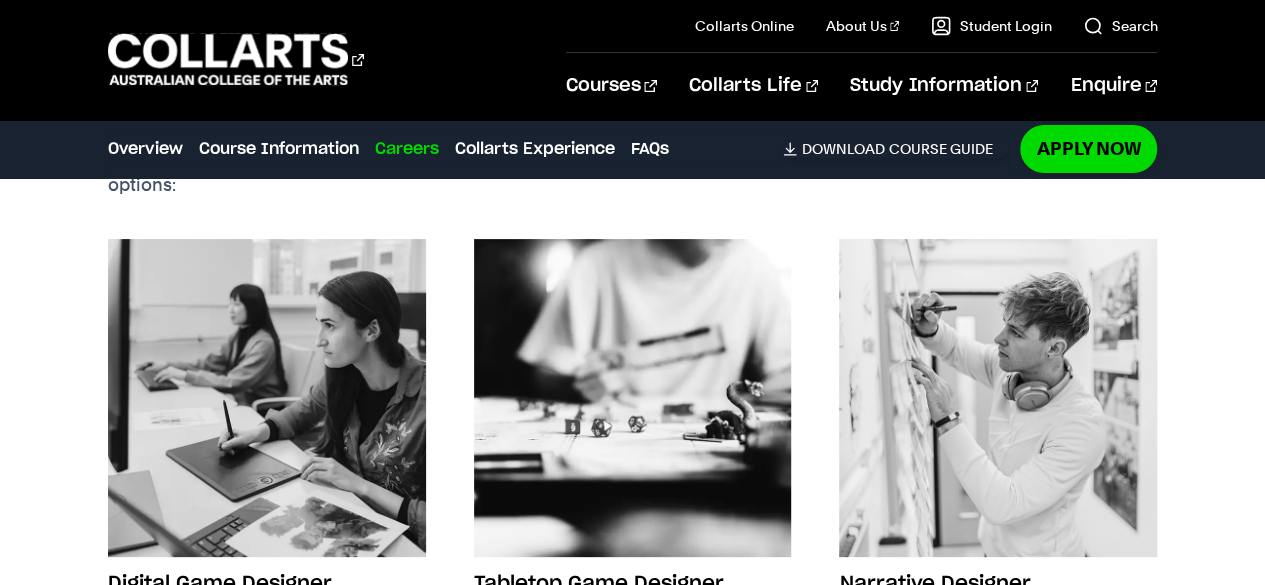 click at bounding box center (998, 398) 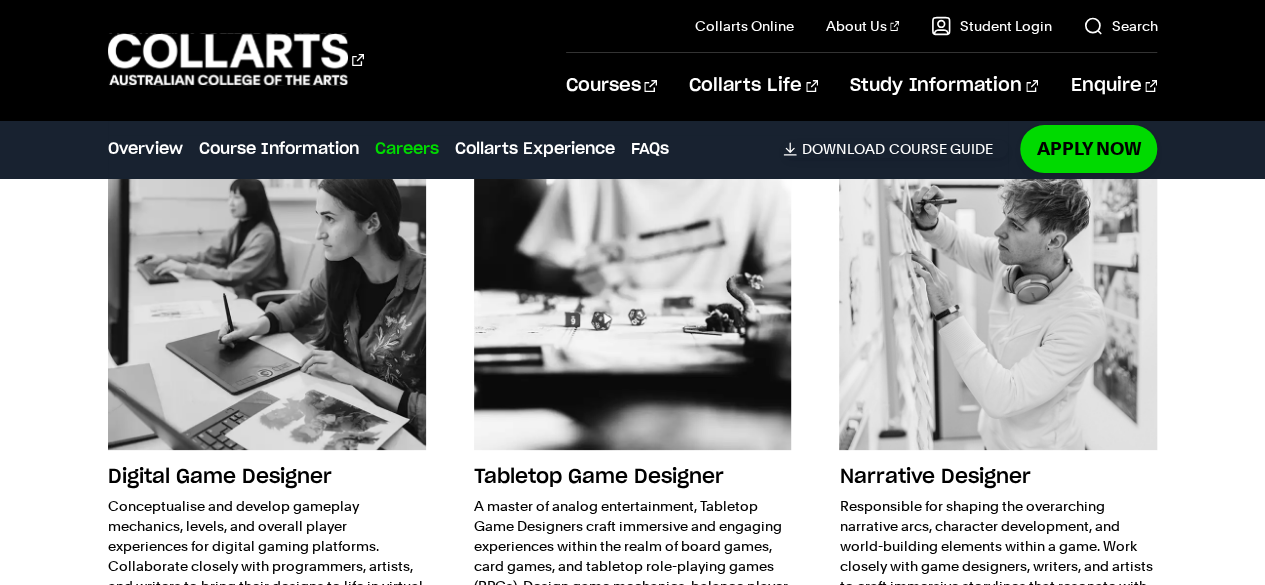 scroll, scrollTop: 3872, scrollLeft: 0, axis: vertical 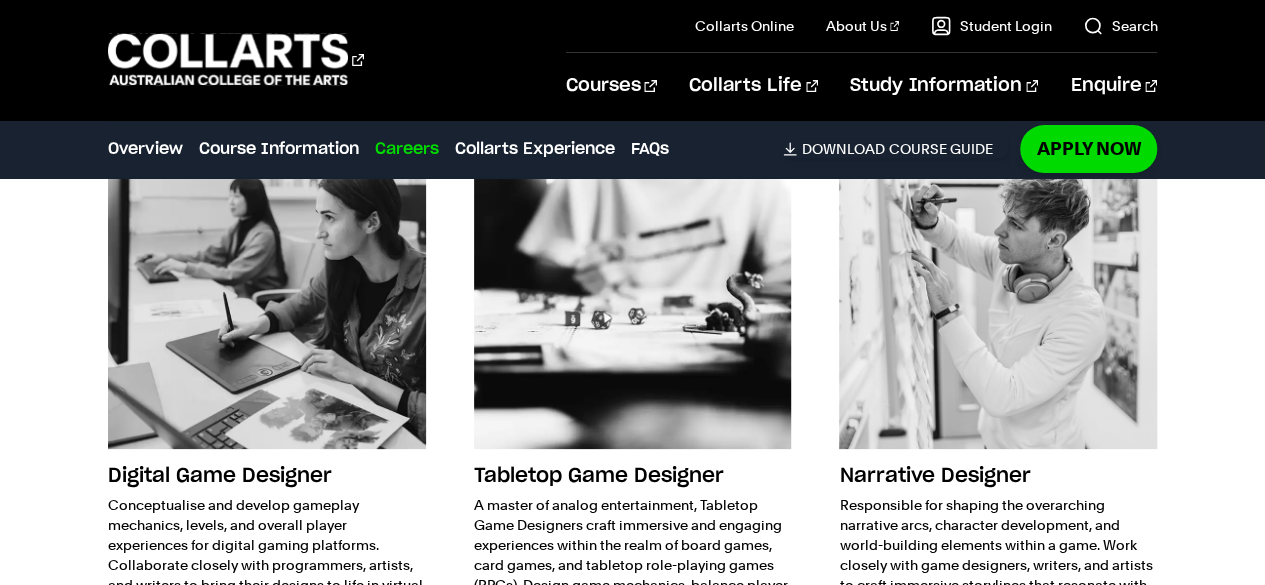 click at bounding box center [998, 290] 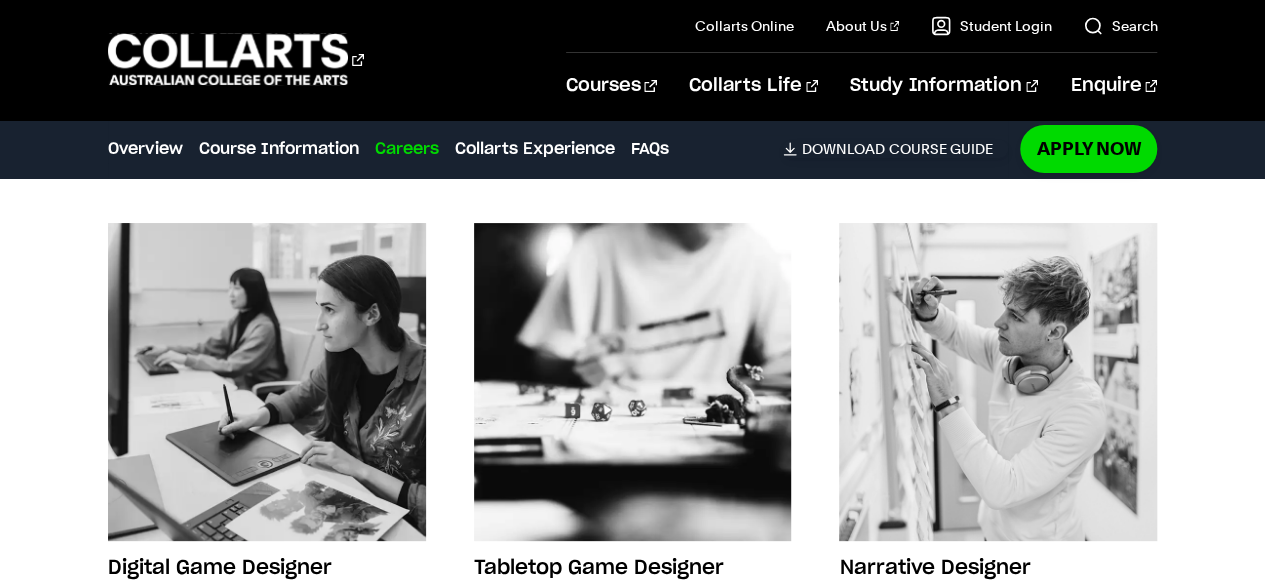 scroll, scrollTop: 3779, scrollLeft: 0, axis: vertical 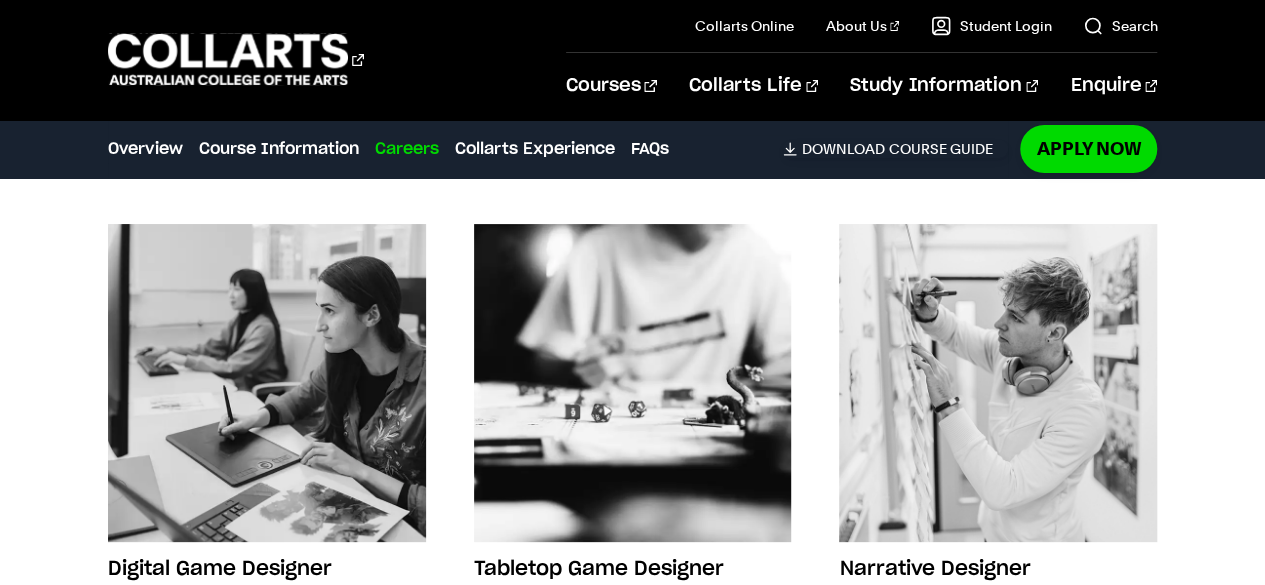 click at bounding box center (998, 383) 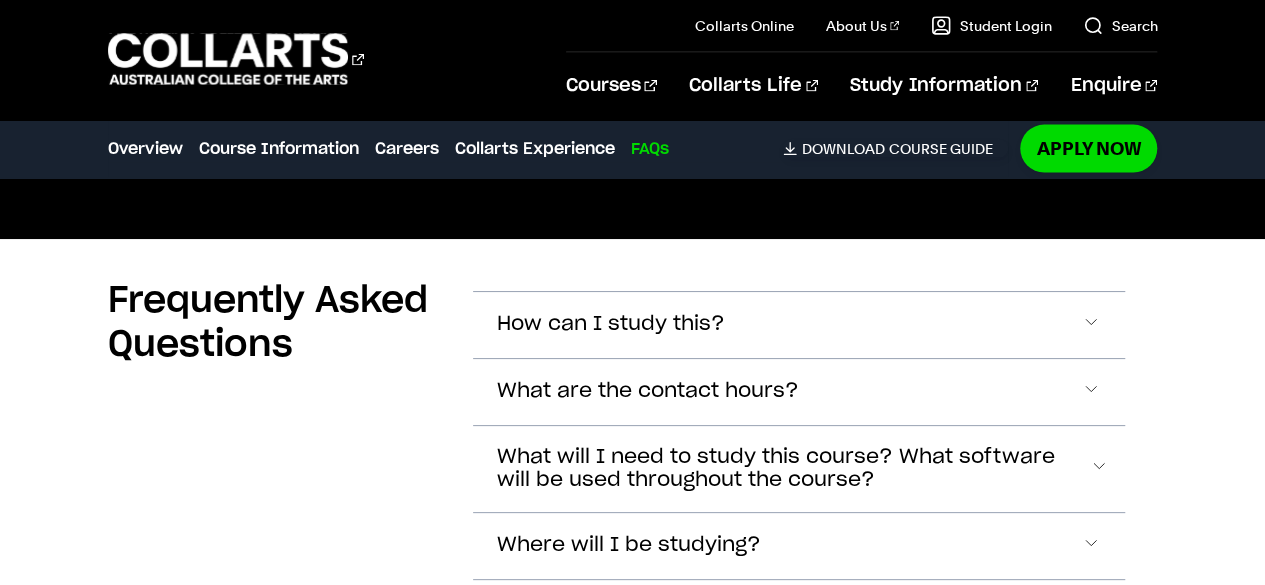 scroll, scrollTop: 5871, scrollLeft: 0, axis: vertical 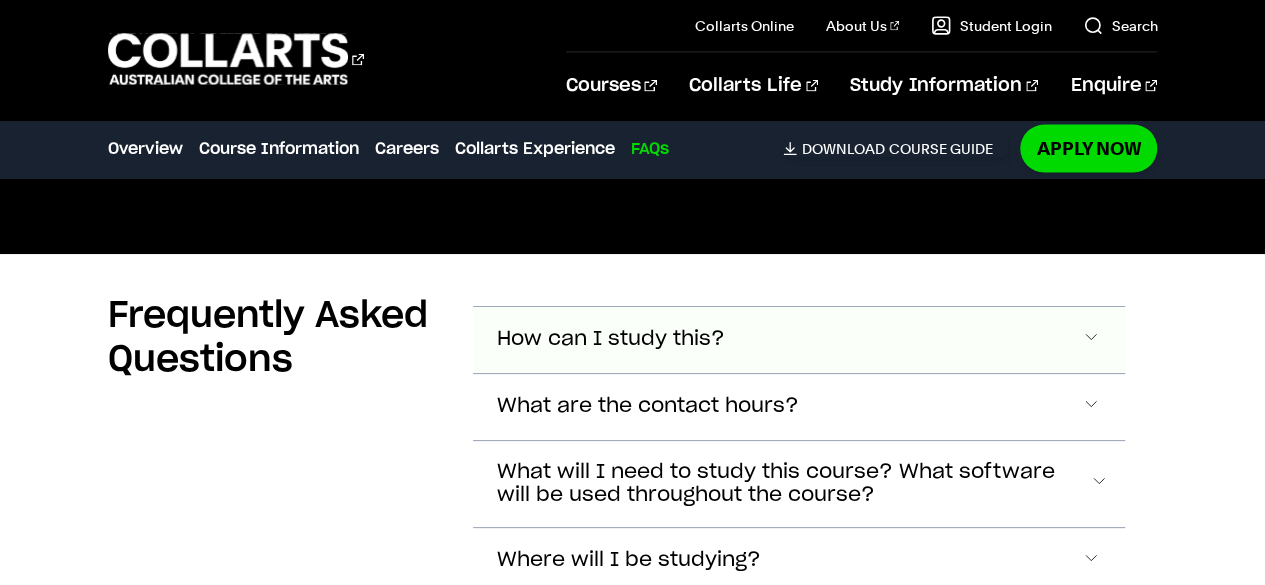 click on "How can I study this?" at bounding box center (799, 340) 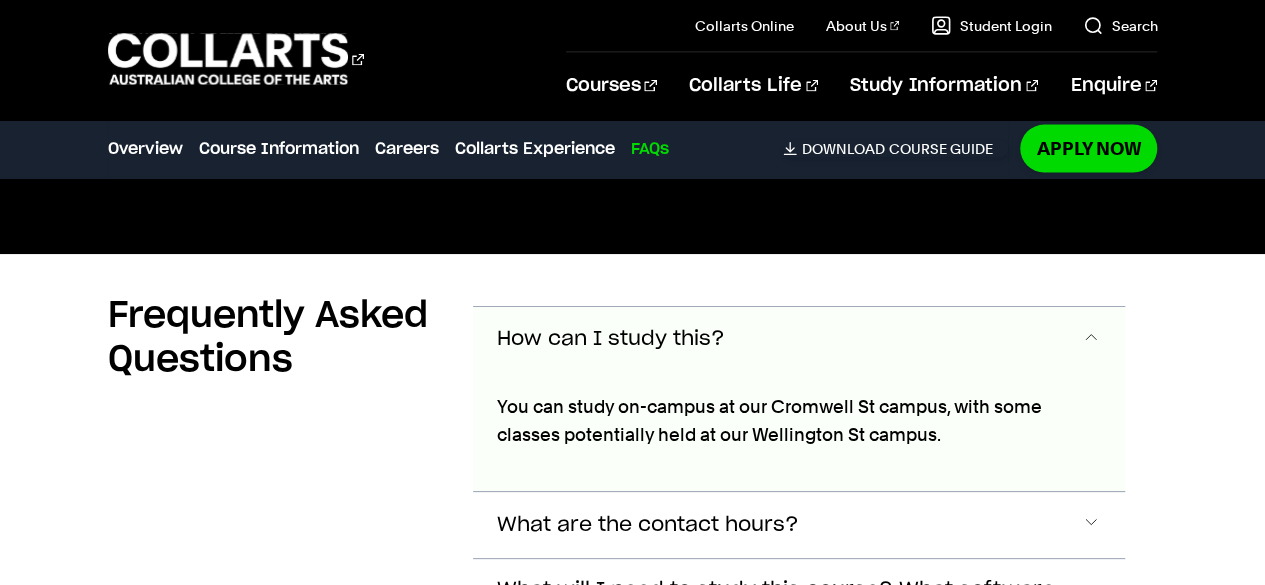 scroll, scrollTop: 5994, scrollLeft: 0, axis: vertical 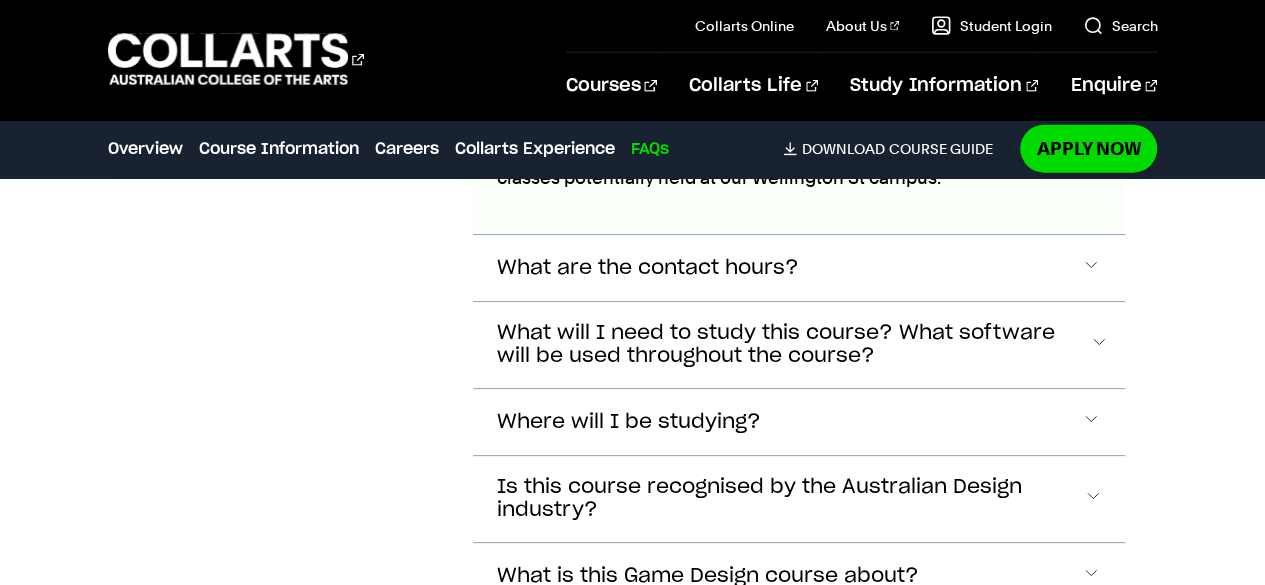 click on "What will I need to study this course? What software will be used throughout the course?" at bounding box center (611, 82) 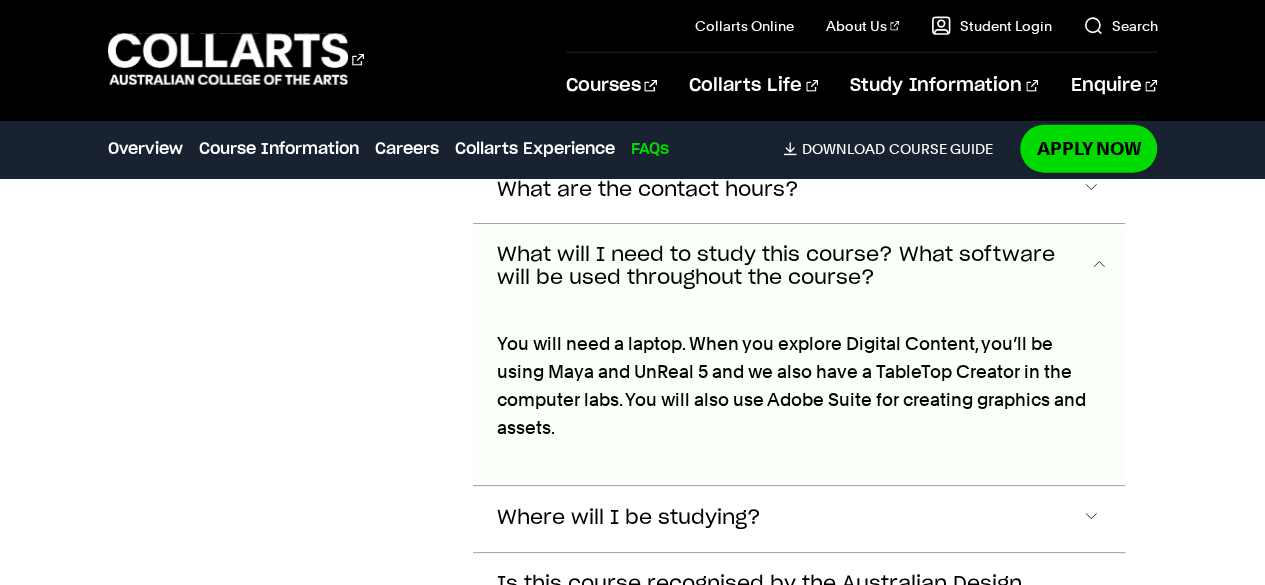 scroll, scrollTop: 6242, scrollLeft: 0, axis: vertical 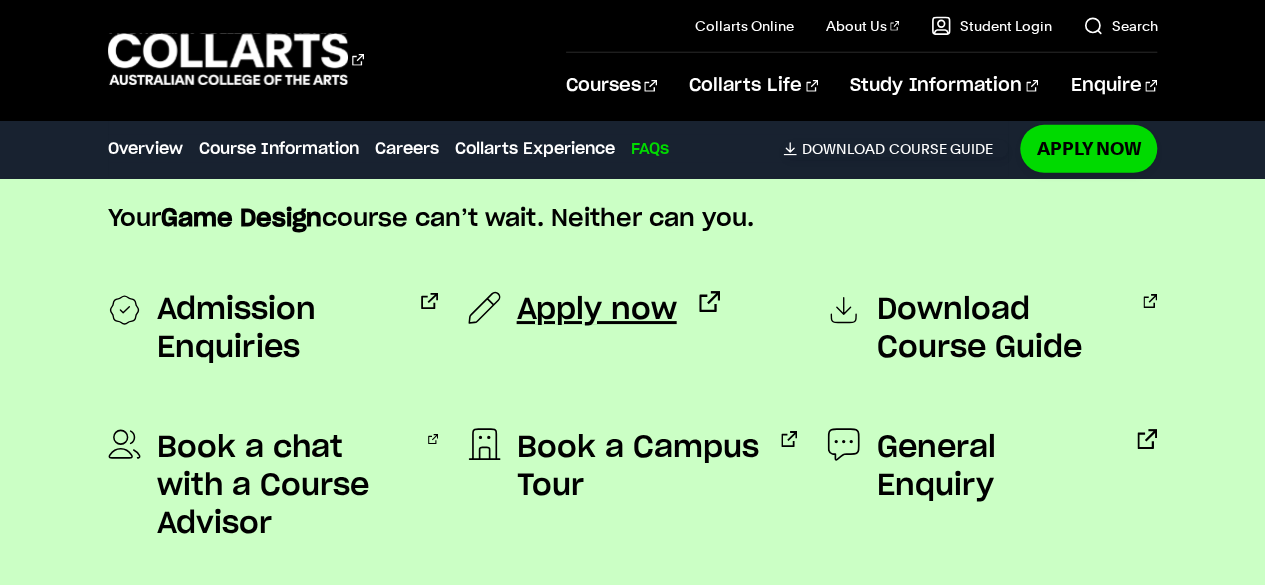 click on "Apply now" at bounding box center (597, 310) 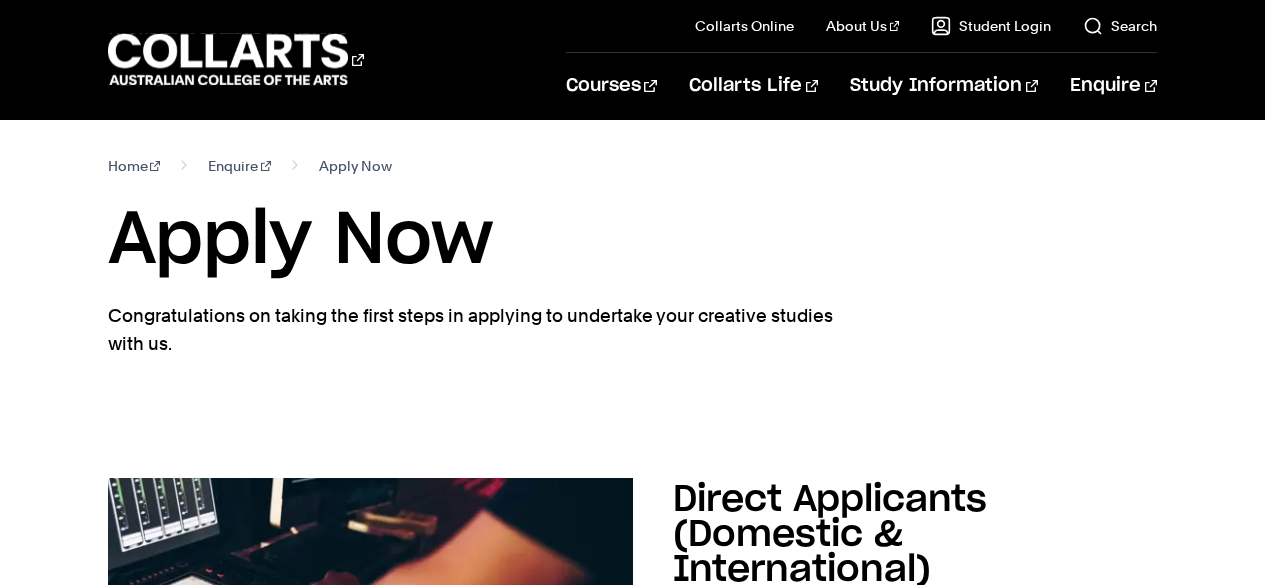 scroll, scrollTop: 411, scrollLeft: 0, axis: vertical 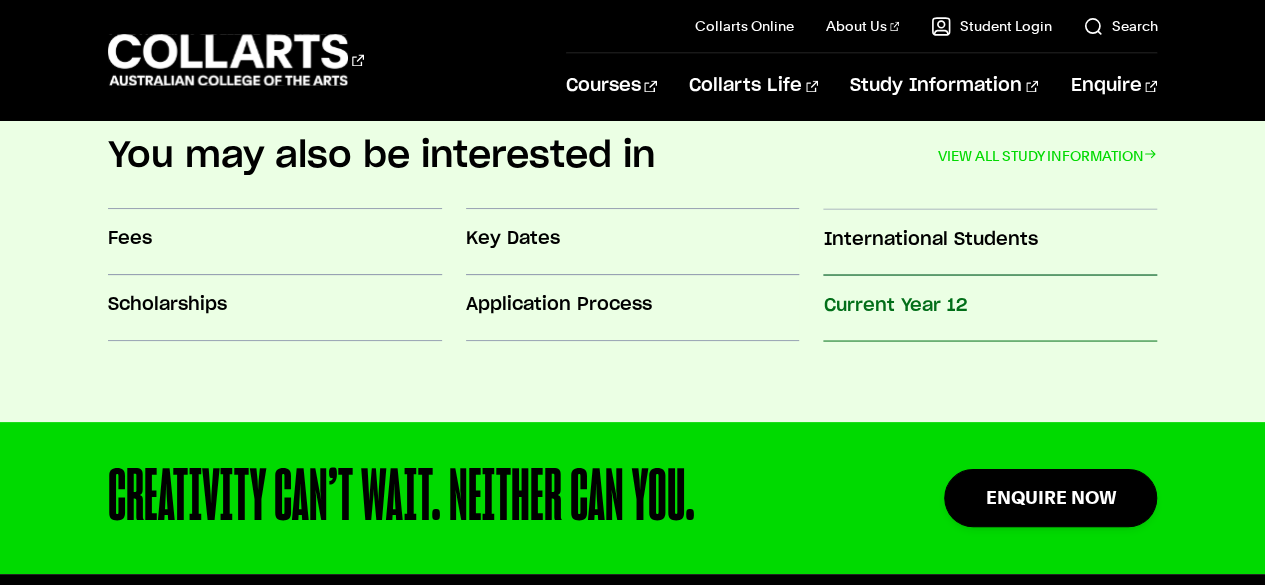 click on "Current Year 12" at bounding box center [990, 305] 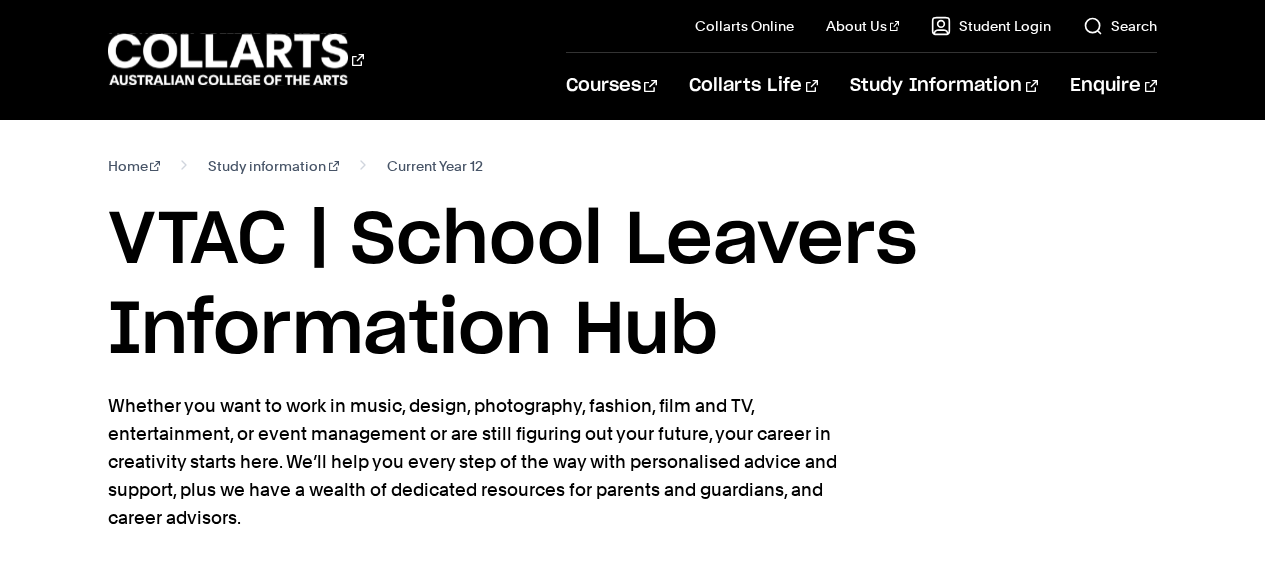 scroll, scrollTop: 0, scrollLeft: 0, axis: both 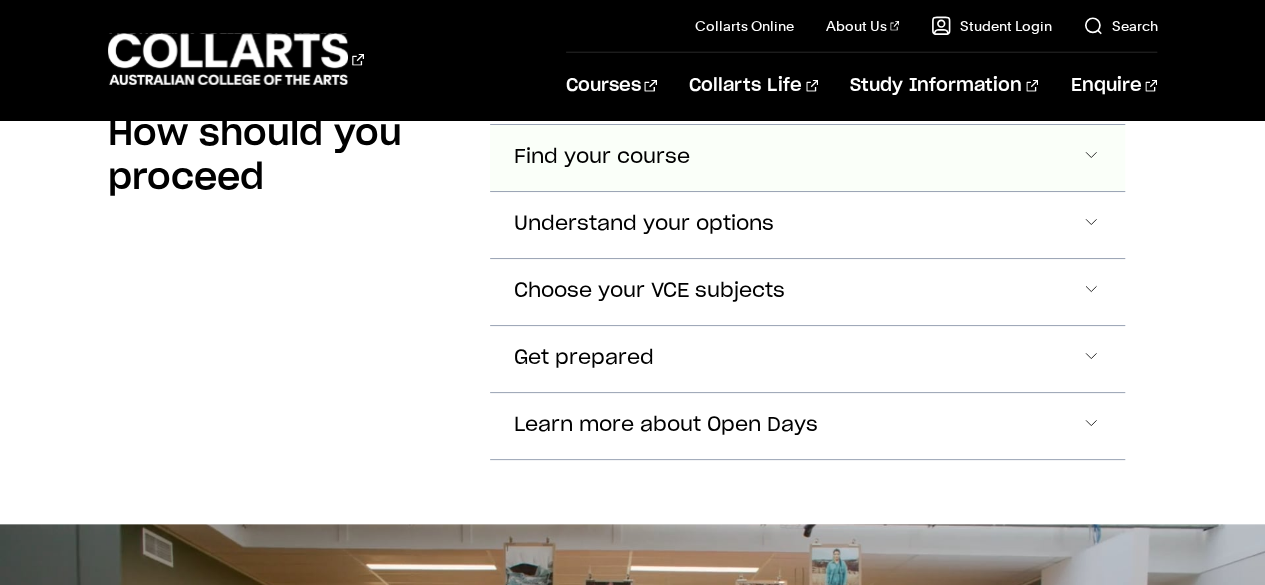 click on "Find your course" at bounding box center [808, -1060] 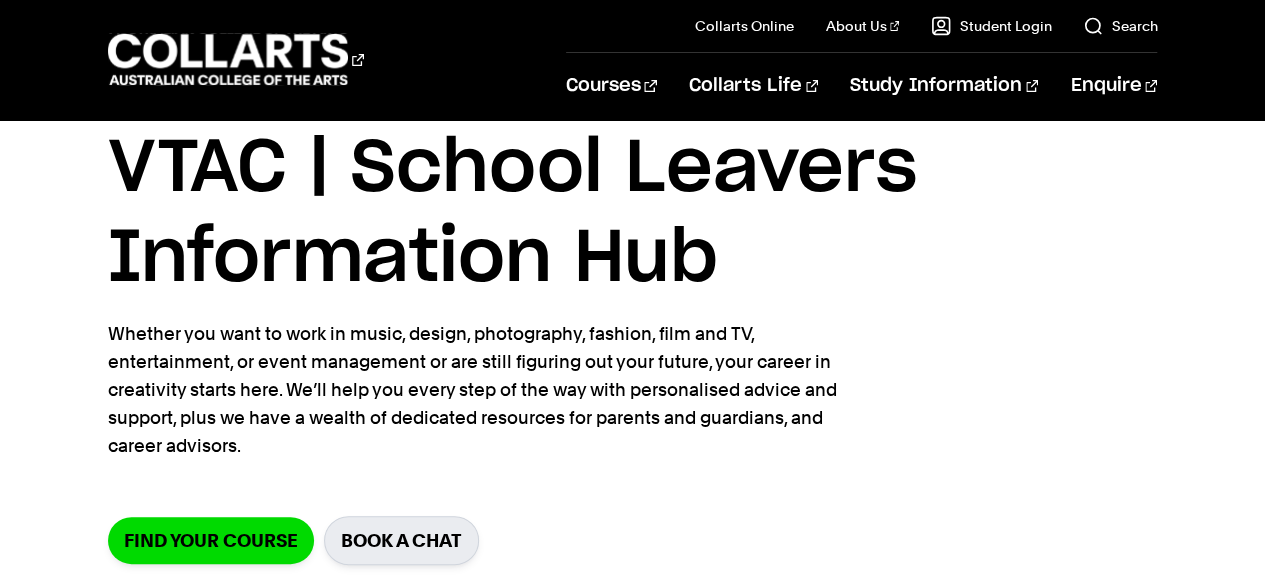scroll, scrollTop: 0, scrollLeft: 0, axis: both 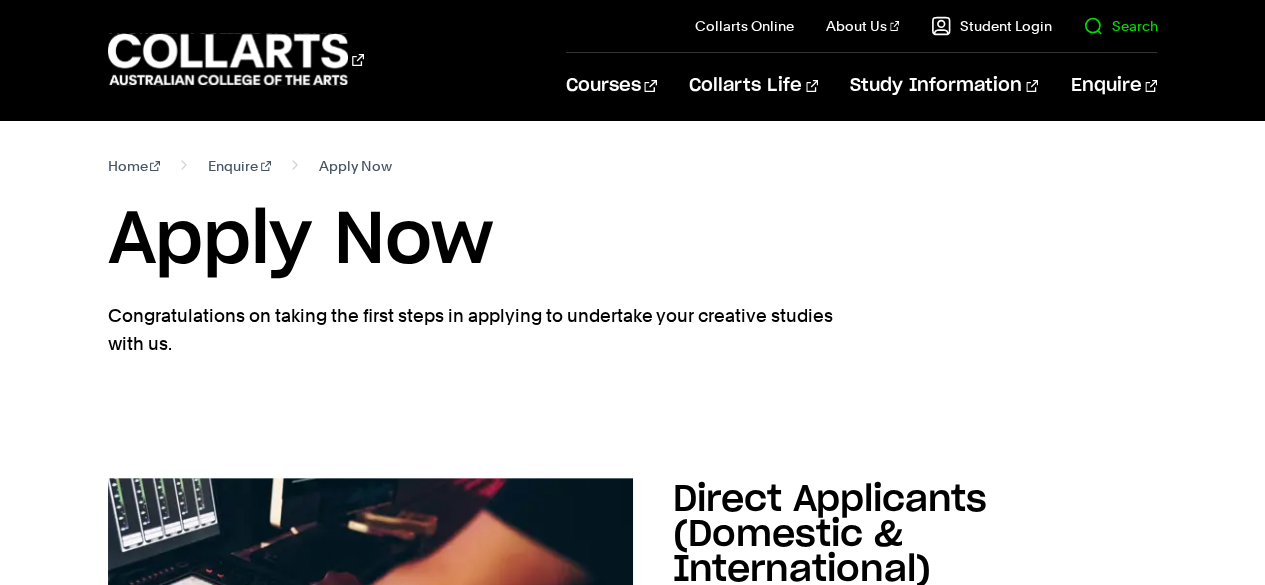 click on "Search" at bounding box center (1120, 26) 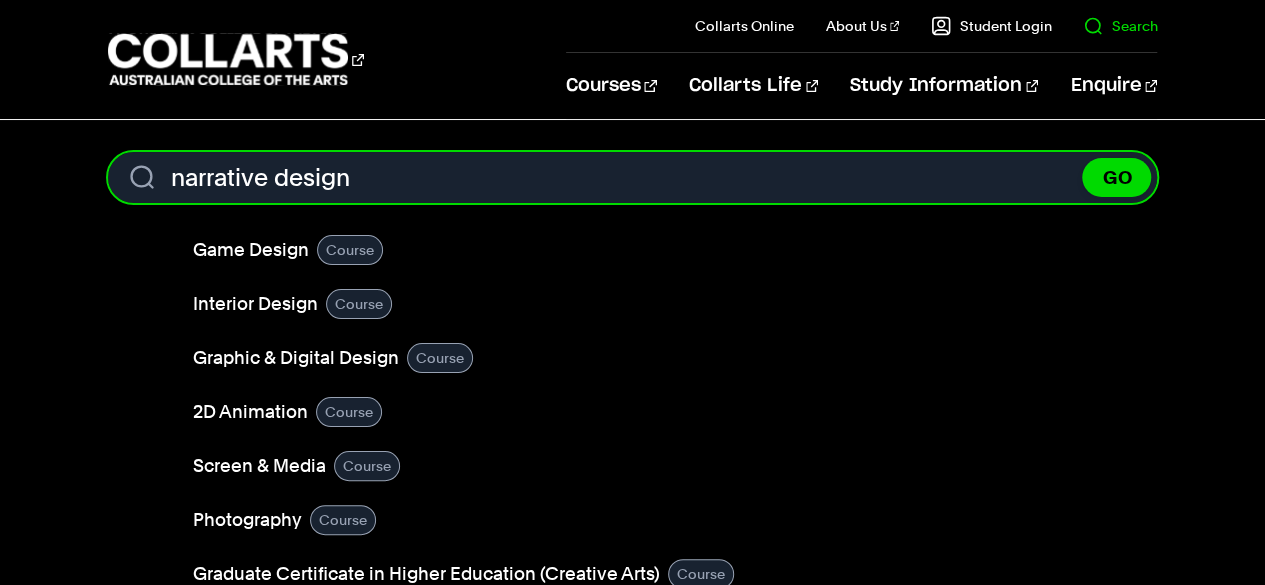 type on "narrative design" 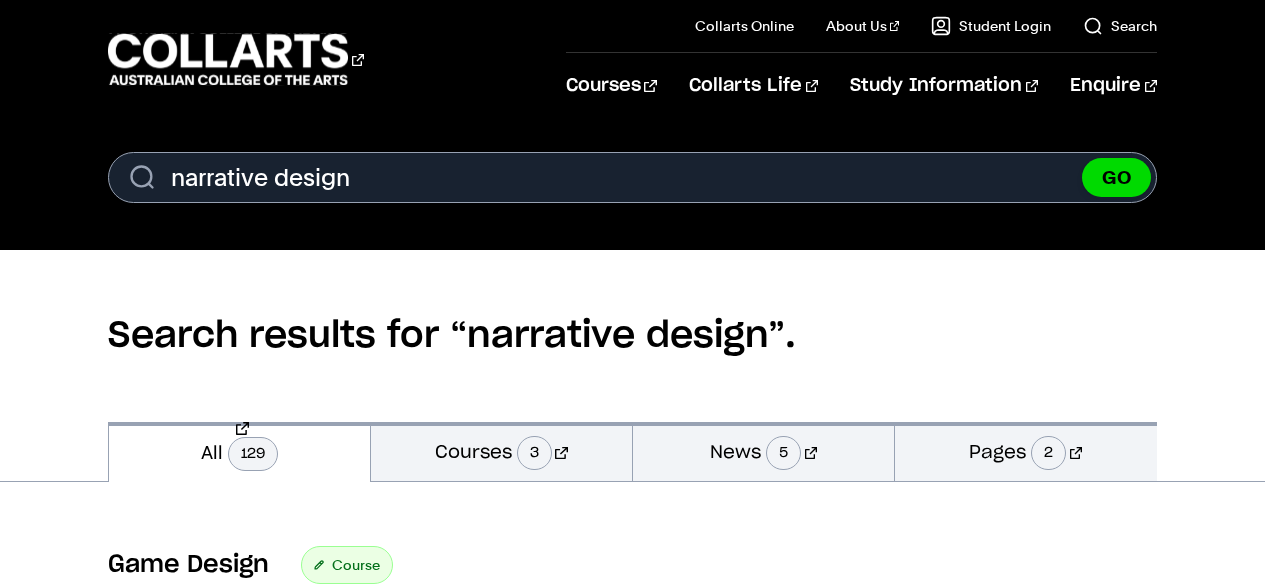 scroll, scrollTop: 0, scrollLeft: 0, axis: both 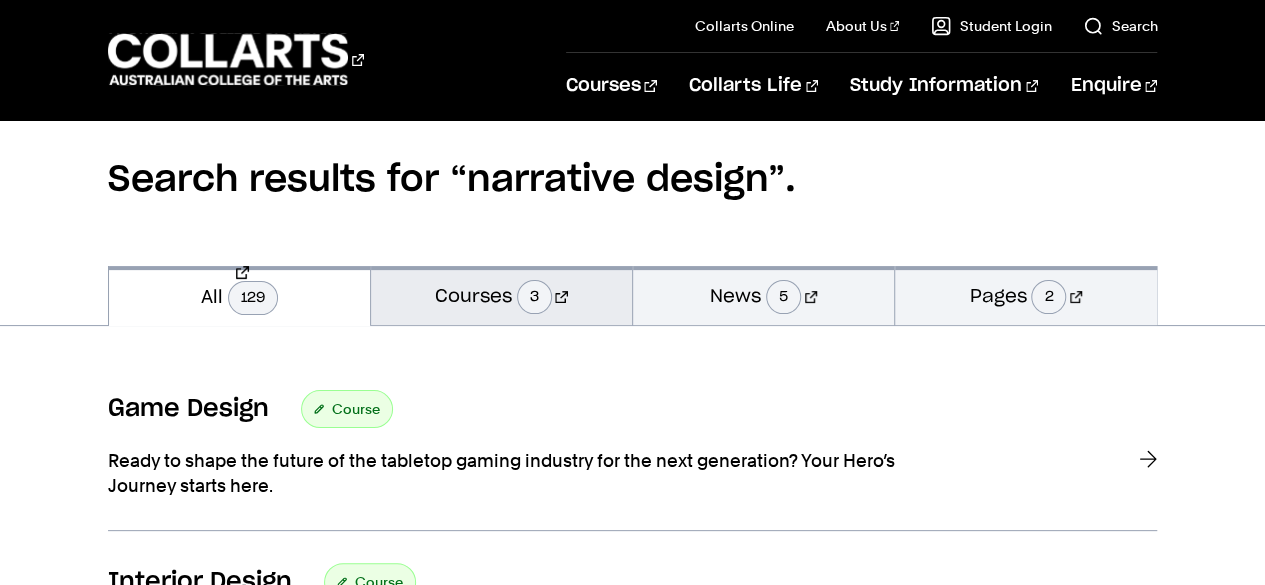 click on "3" at bounding box center [534, 297] 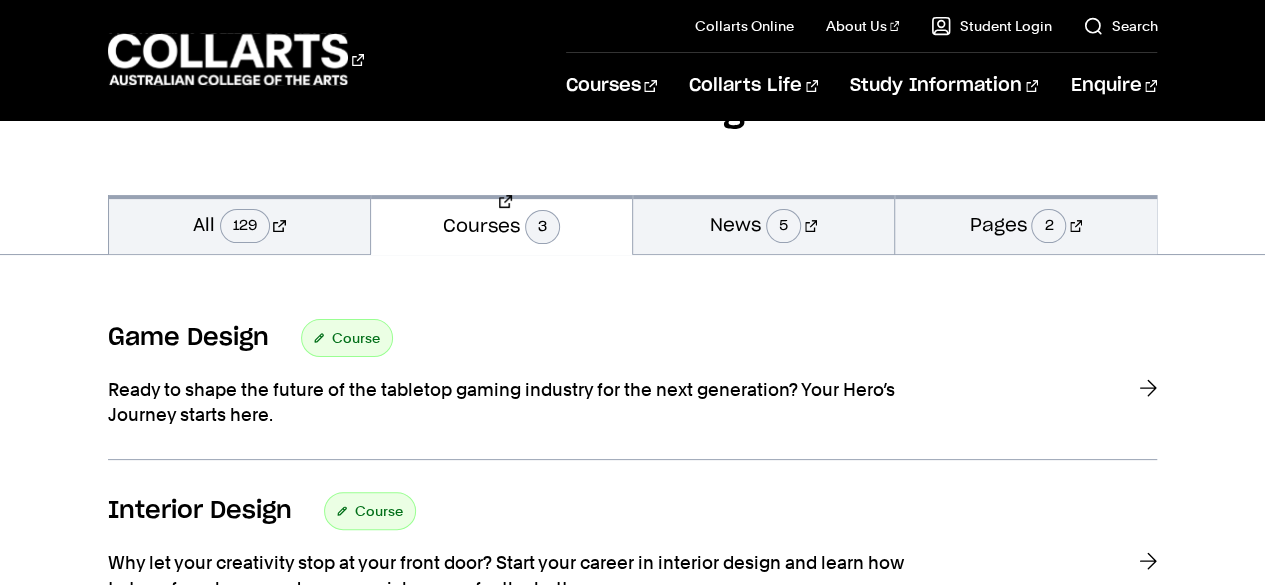 scroll, scrollTop: 226, scrollLeft: 0, axis: vertical 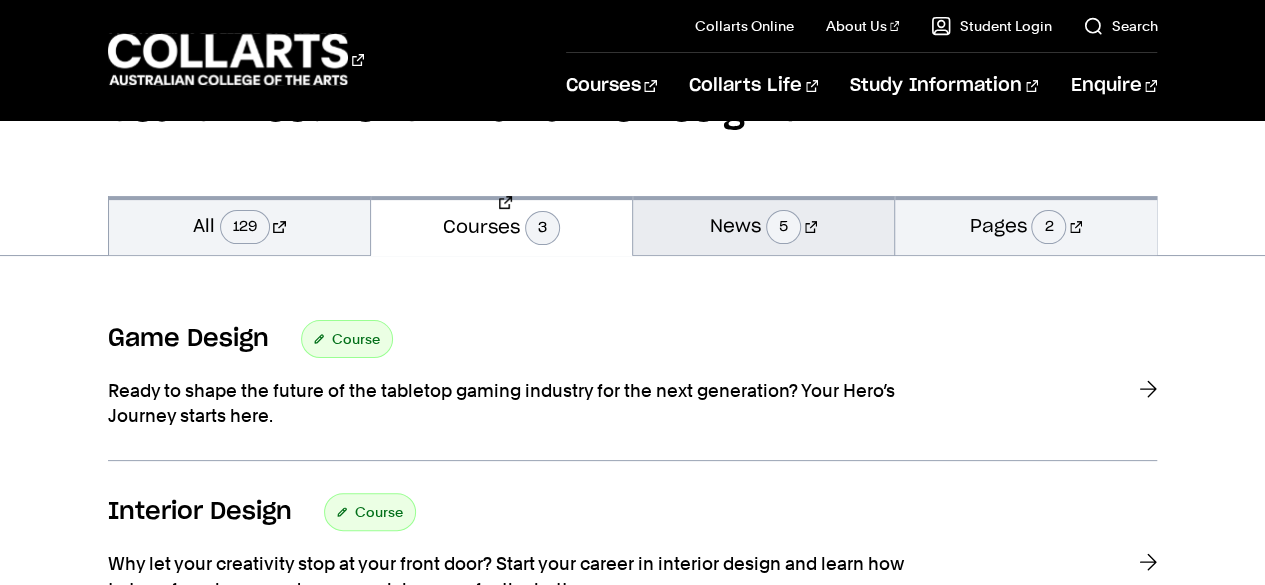 click on "News  5" at bounding box center [763, 225] 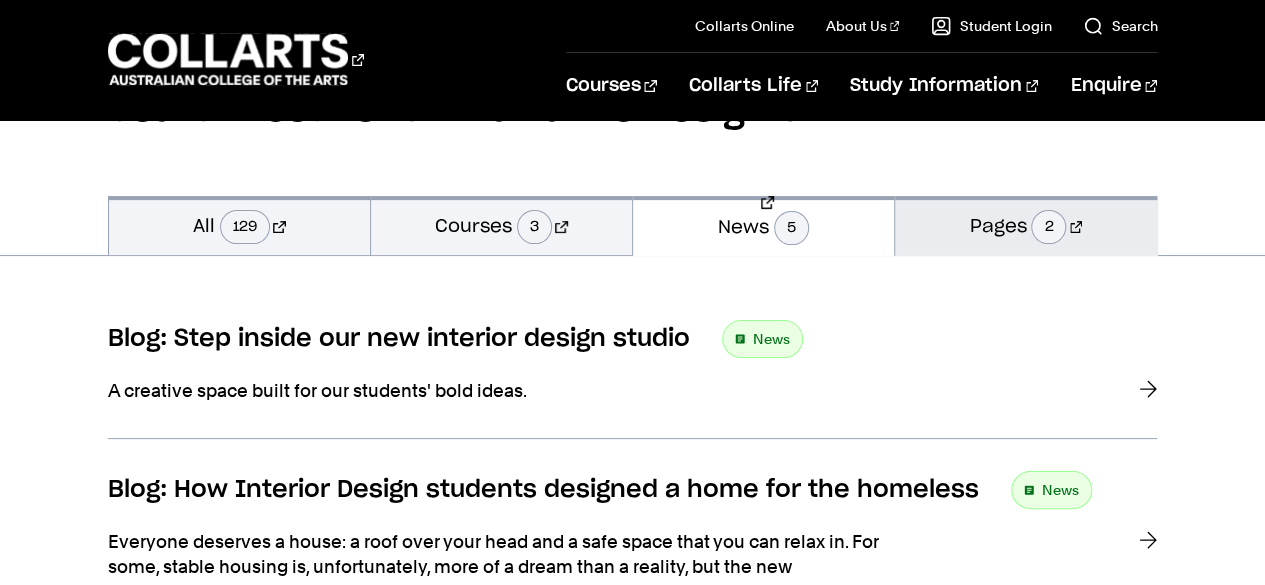 click on "Pages  2" at bounding box center (1025, 225) 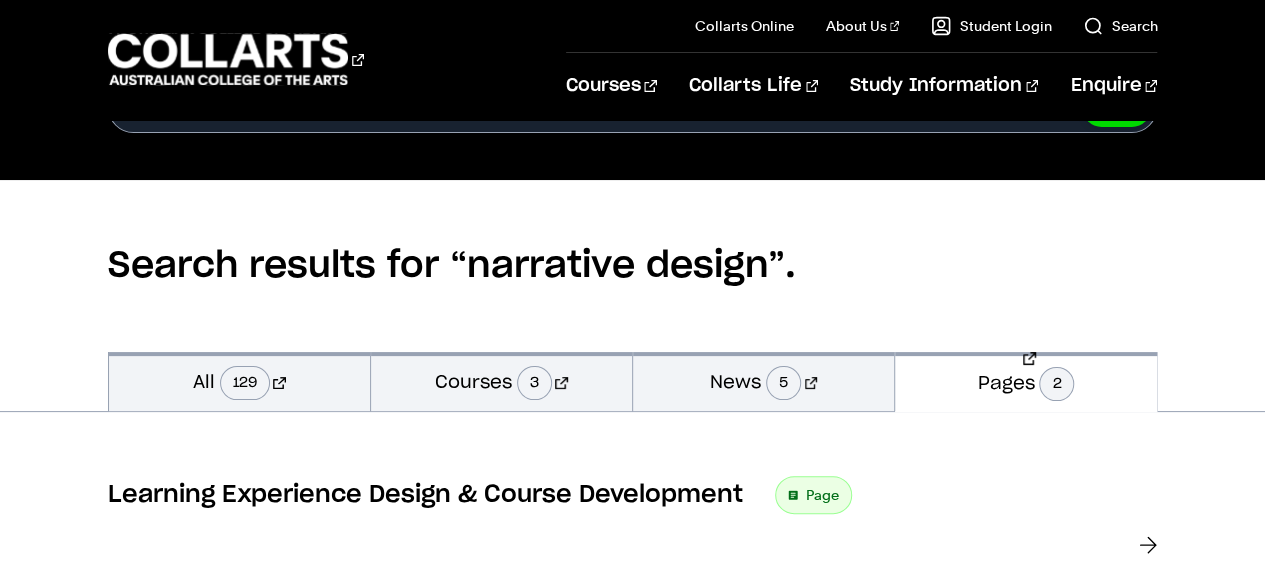 scroll, scrollTop: 0, scrollLeft: 0, axis: both 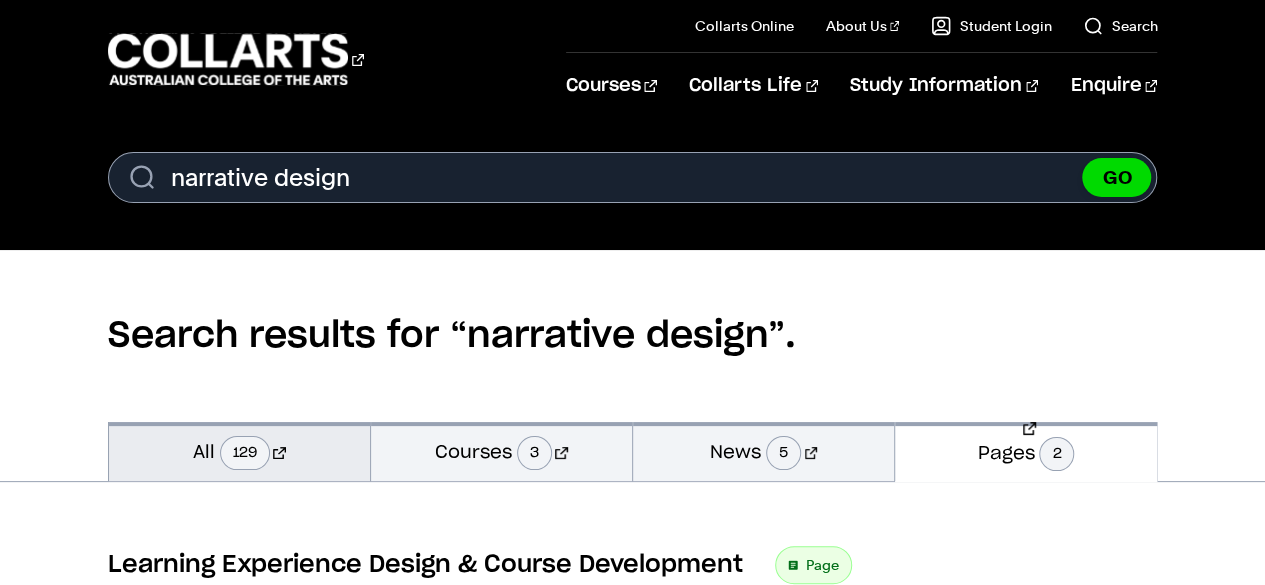 click on "All  129" at bounding box center (239, 451) 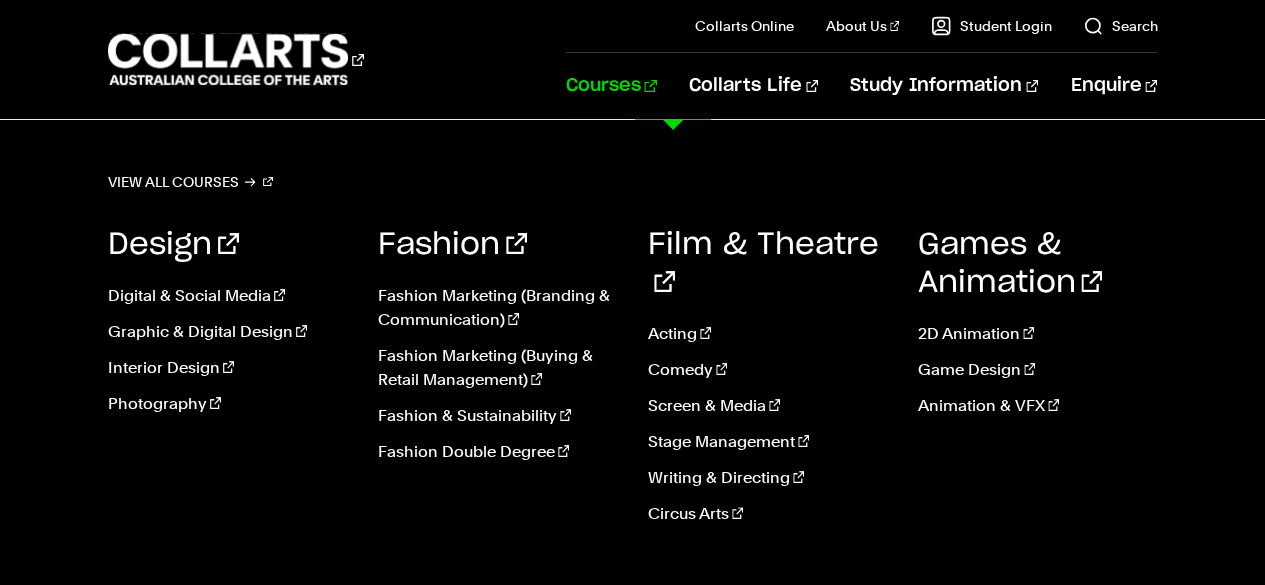 click on "Courses" at bounding box center (611, 86) 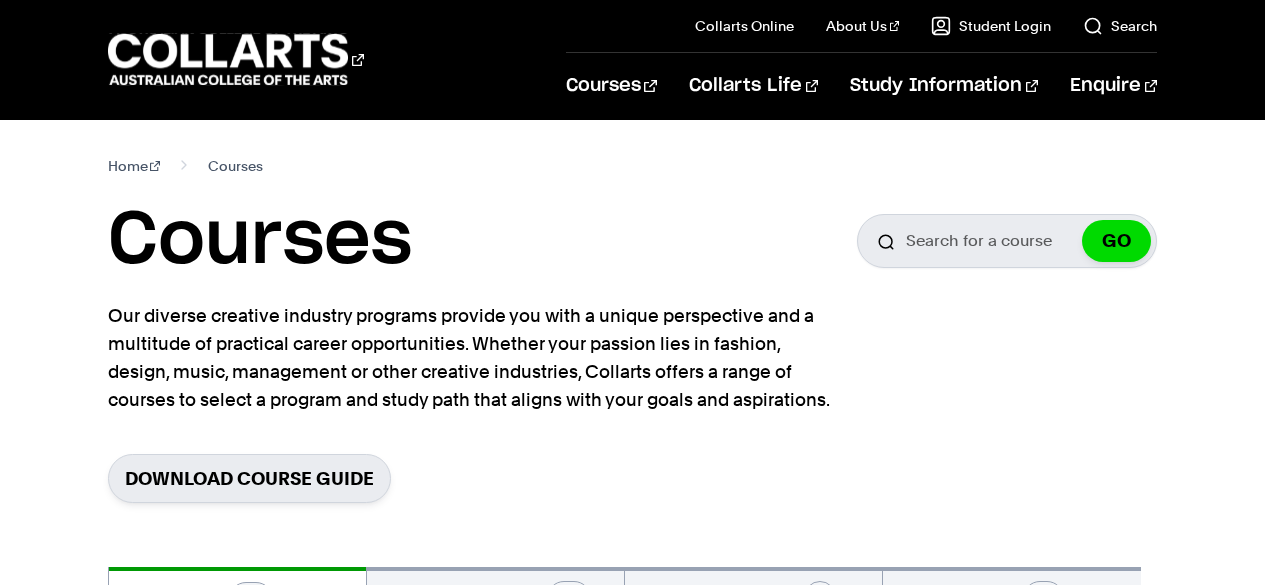 scroll, scrollTop: 0, scrollLeft: 0, axis: both 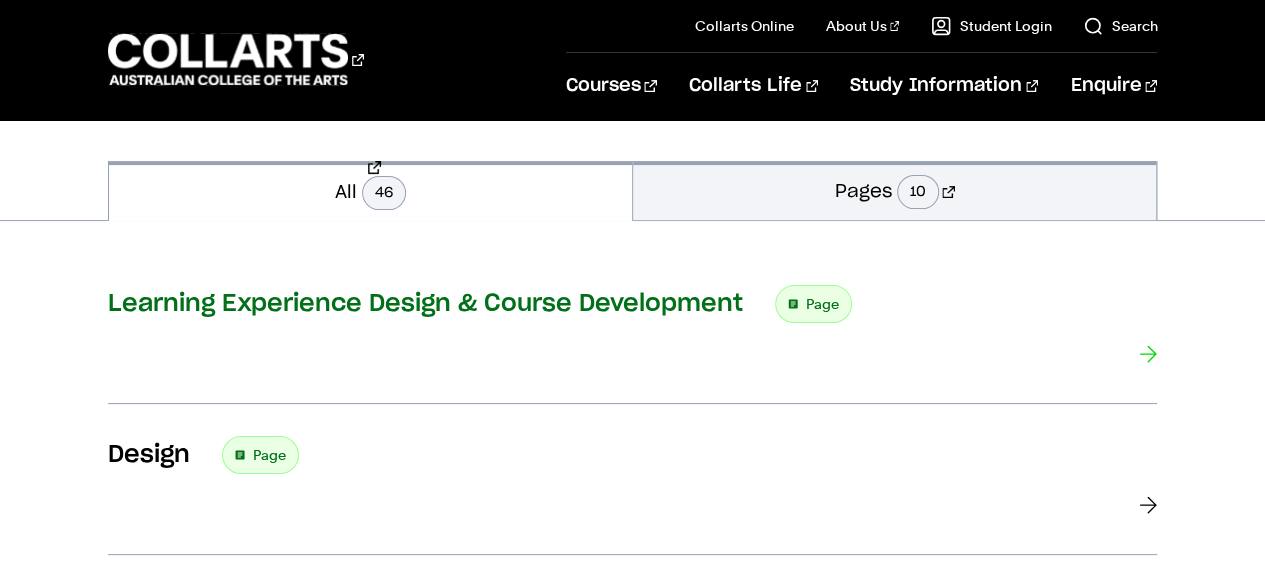click on "Learning Experience Design & Course Development
Page" at bounding box center [633, 344] 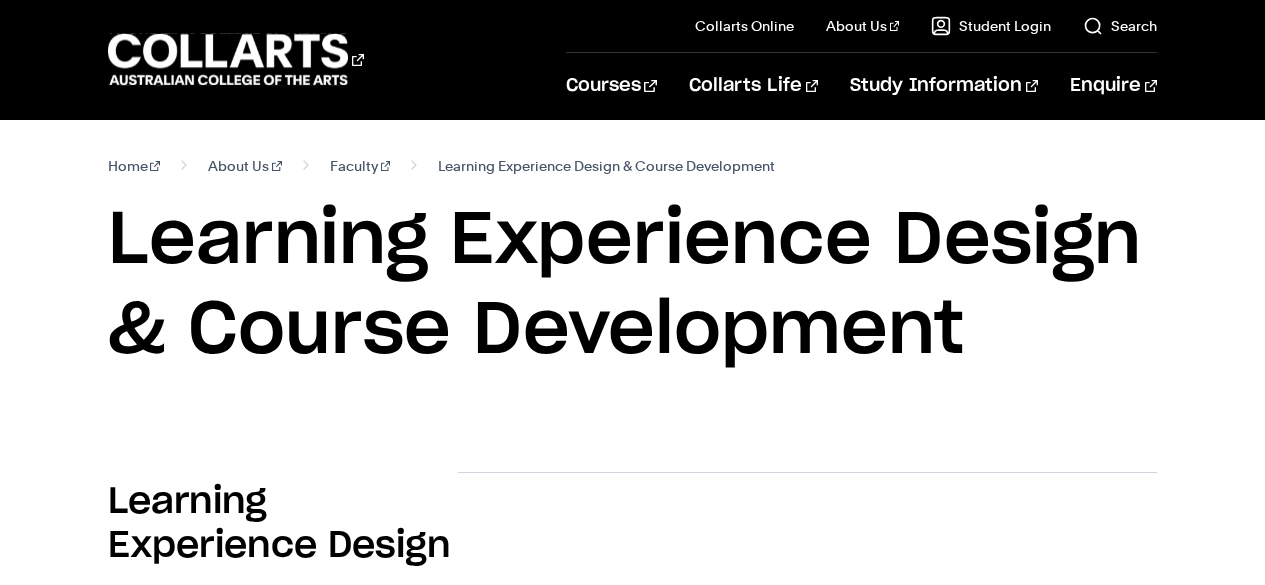scroll, scrollTop: 0, scrollLeft: 0, axis: both 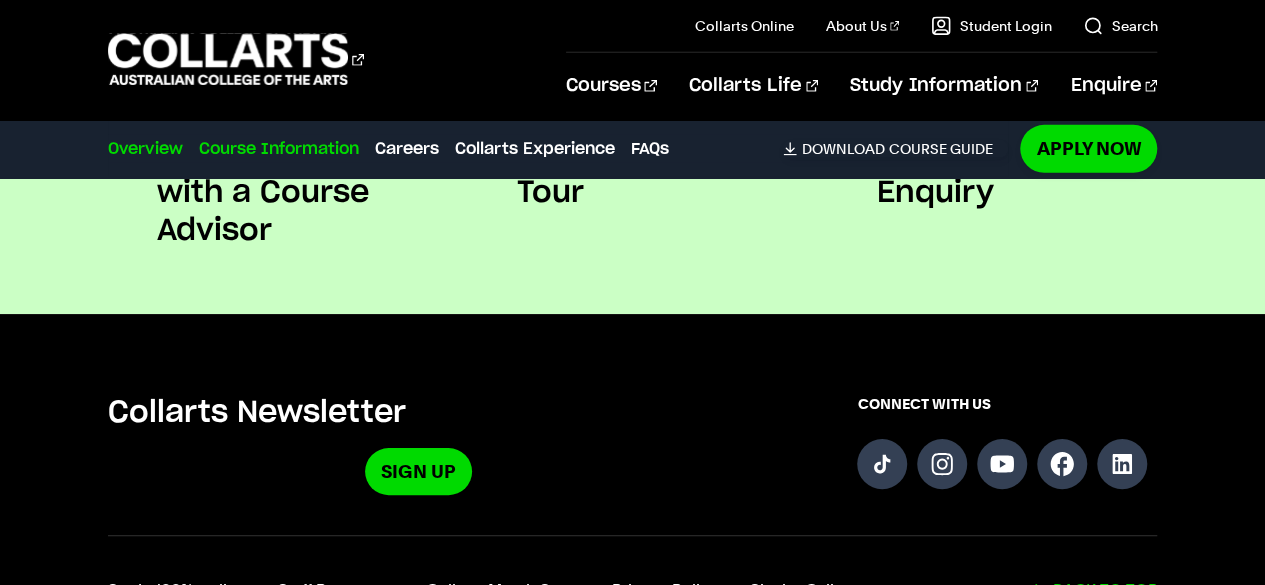 click on "Course Information" at bounding box center (279, 149) 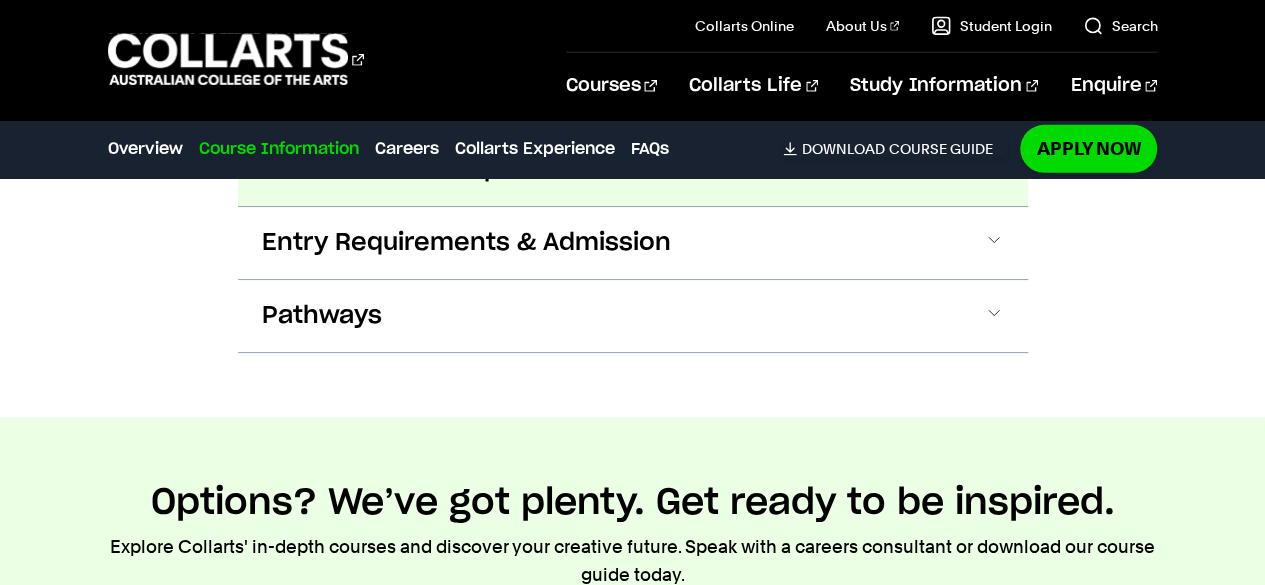 scroll, scrollTop: 2909, scrollLeft: 0, axis: vertical 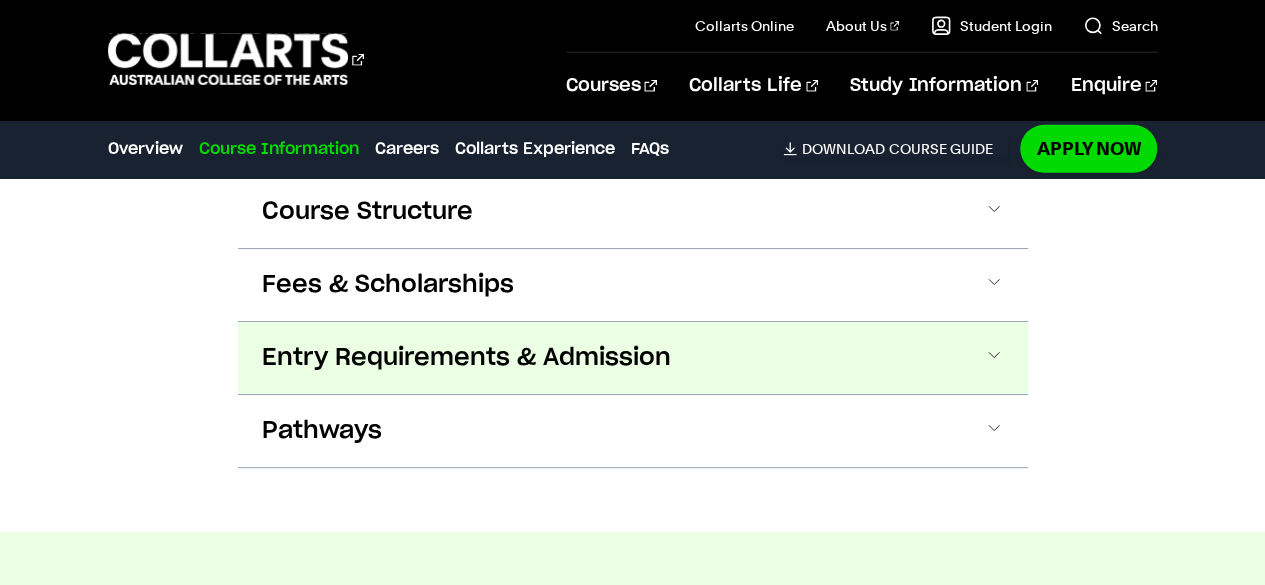 click on "Entry Requirements & Admission" at bounding box center [633, 358] 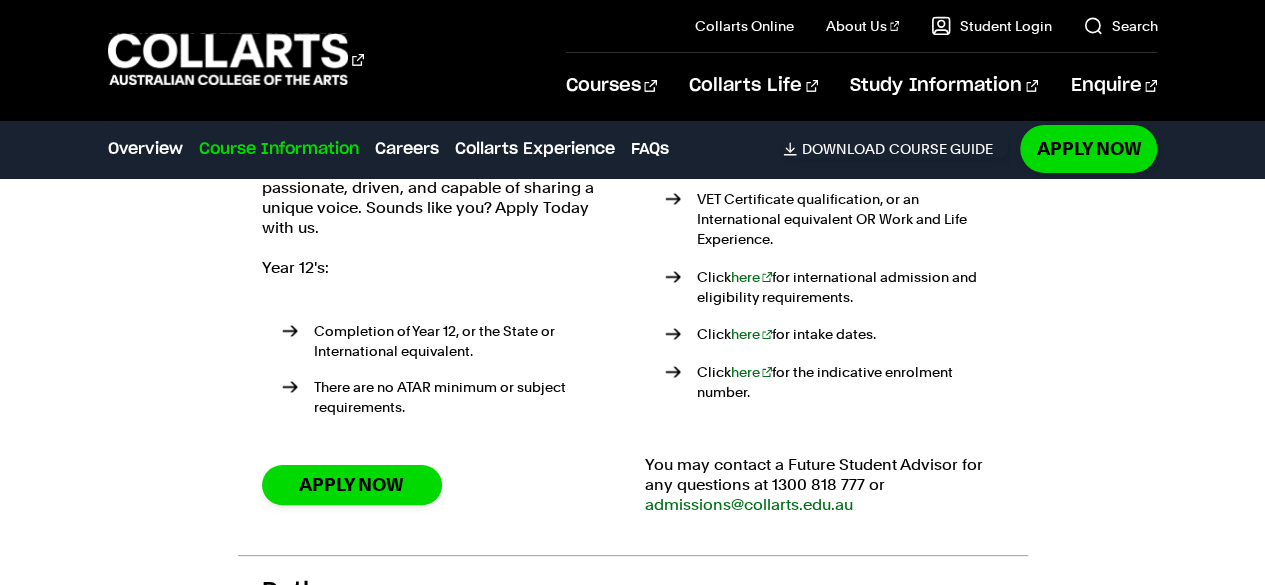 scroll, scrollTop: 3307, scrollLeft: 0, axis: vertical 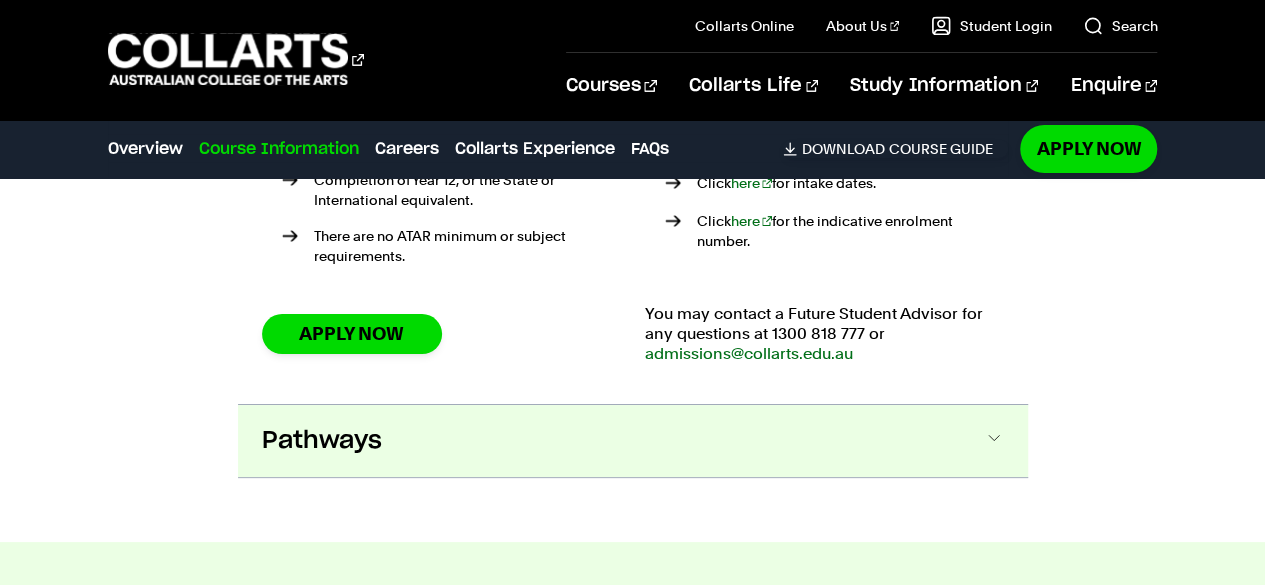 click on "Pathways" at bounding box center [633, 441] 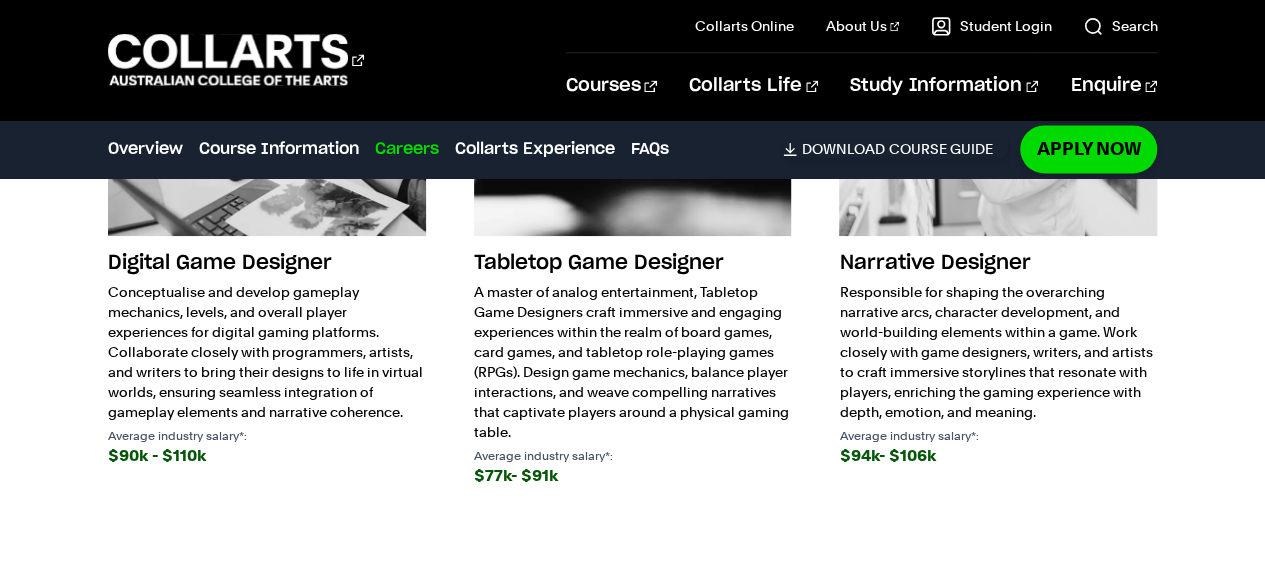 scroll, scrollTop: 5206, scrollLeft: 0, axis: vertical 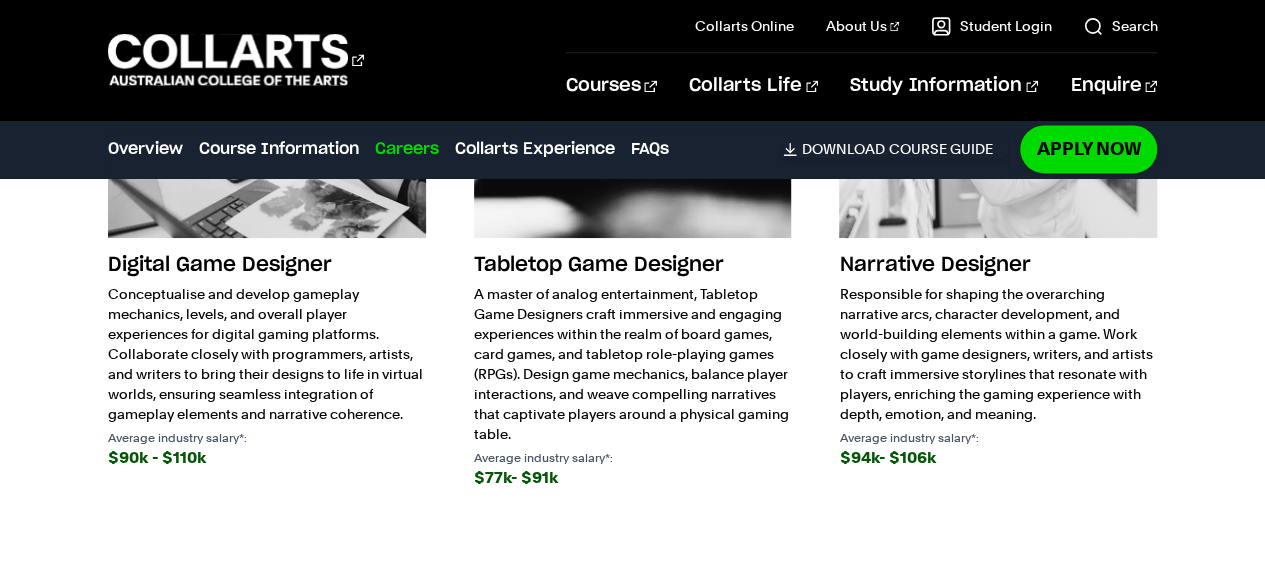 click on "Responsible for shaping the overarching narrative arcs, character development, and world-building elements within a game. Work closely with game designers, writers, and artists to craft immersive storylines that resonate with players, enriching the gaming experience with depth, emotion, and meaning." at bounding box center [998, 354] 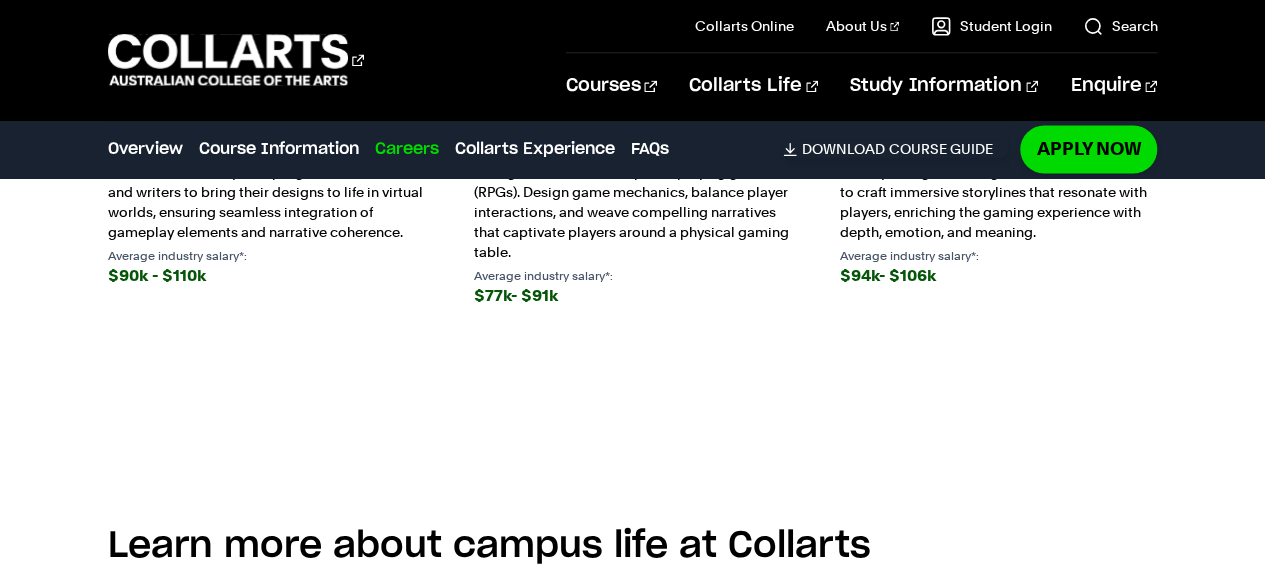 scroll, scrollTop: 5388, scrollLeft: 0, axis: vertical 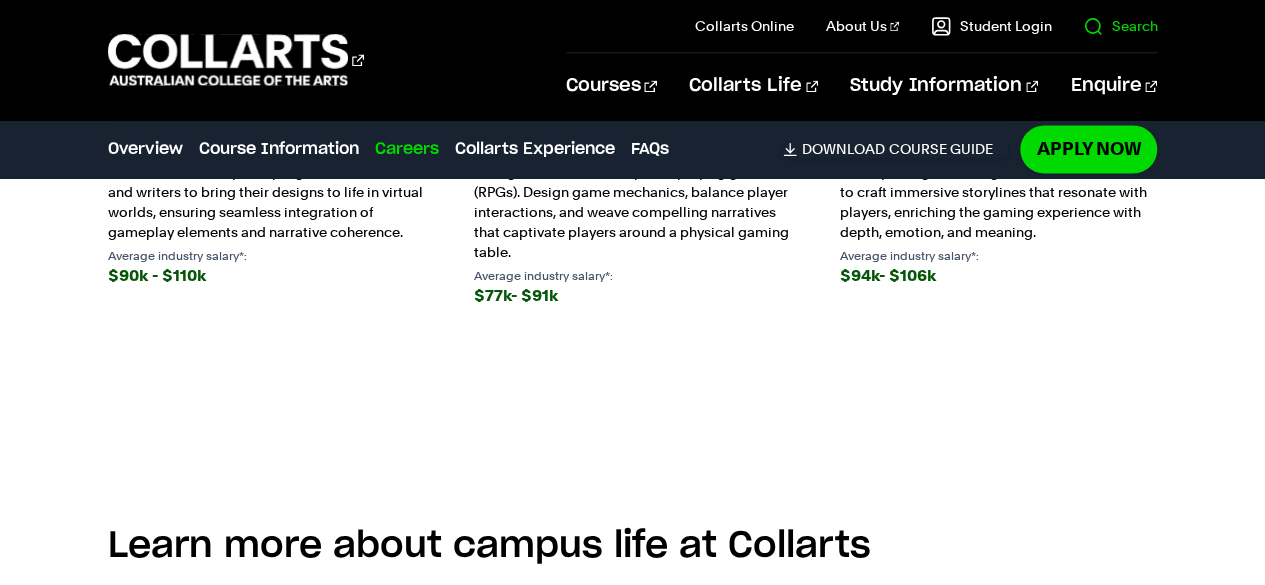 click on "Search" at bounding box center [1104, 26] 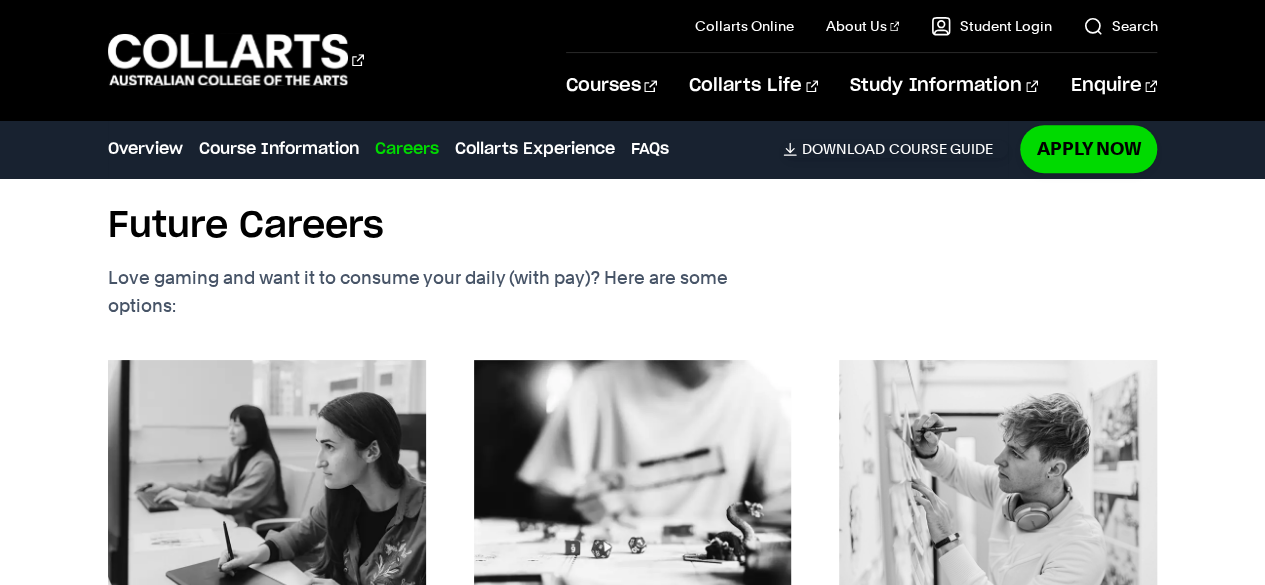 scroll, scrollTop: 4746, scrollLeft: 0, axis: vertical 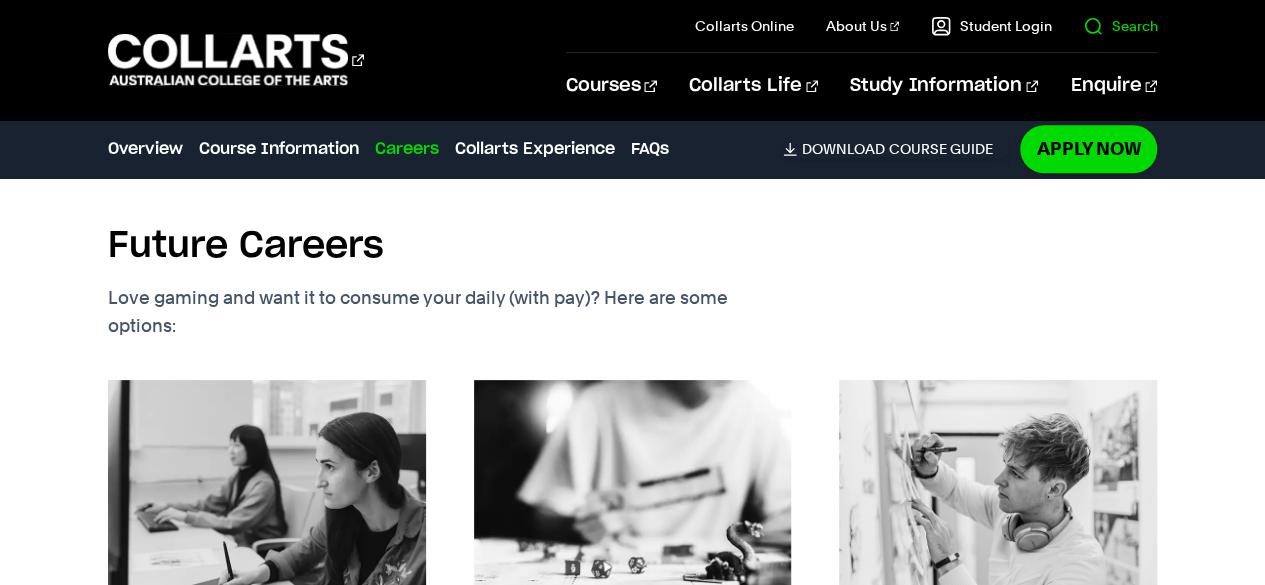 click on "Search" at bounding box center [1120, 26] 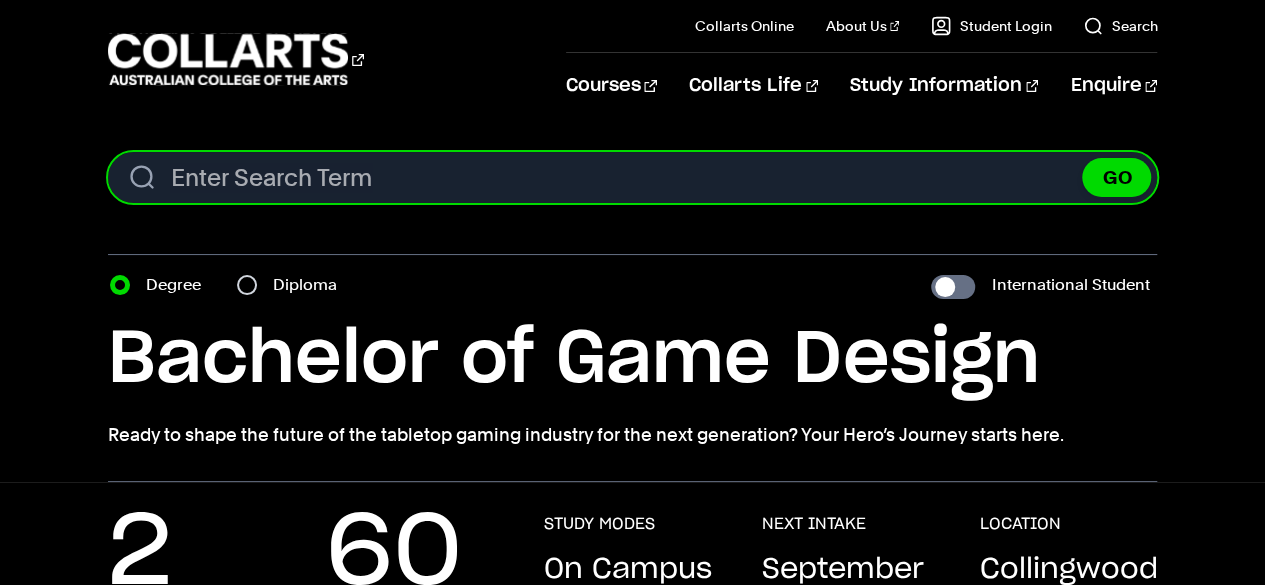 click on "Search content" at bounding box center [633, 177] 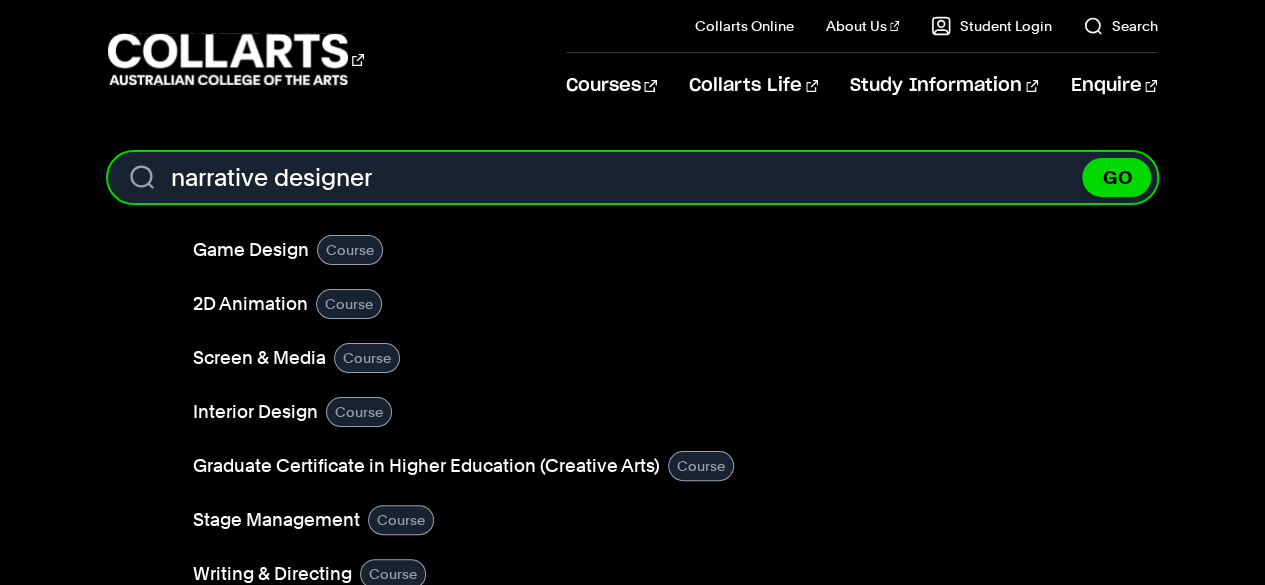 type on "narrative designer" 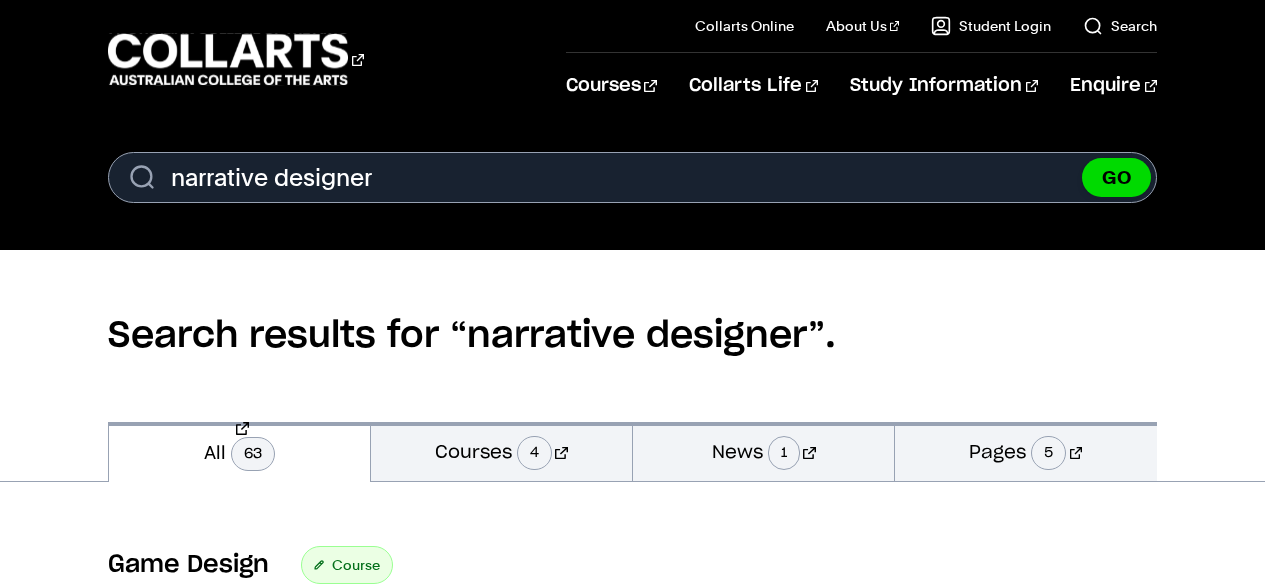scroll, scrollTop: 0, scrollLeft: 0, axis: both 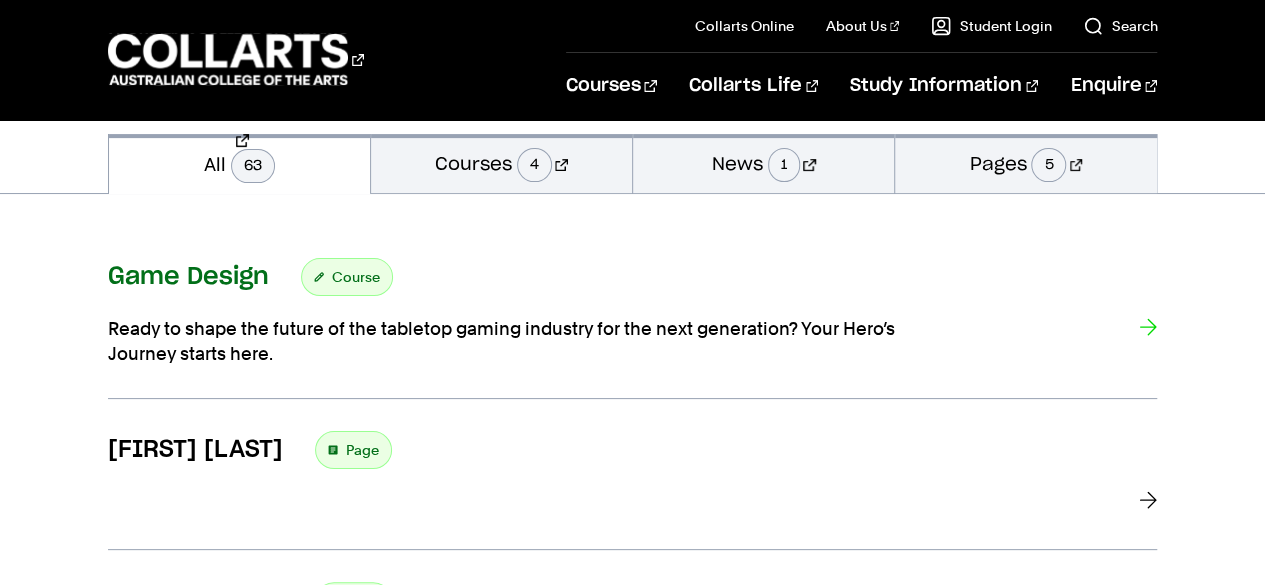 click on "Ready to shape the future of the tabletop gaming industry for the next generation? Your Hero’s Journey starts here." at bounding box center [508, 341] 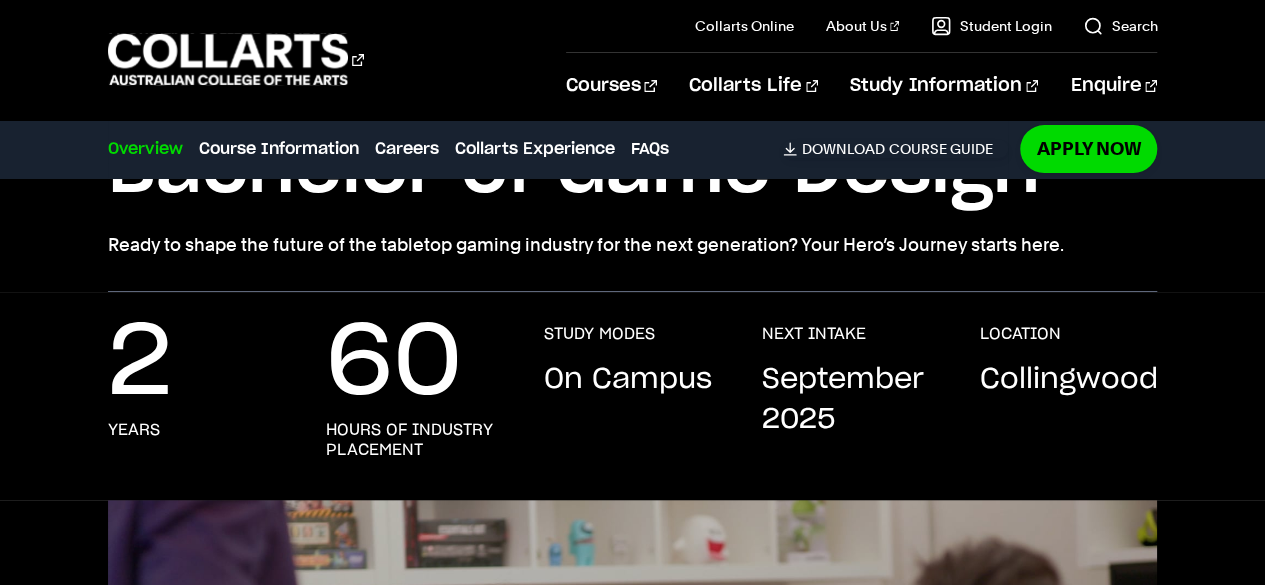 scroll, scrollTop: 0, scrollLeft: 0, axis: both 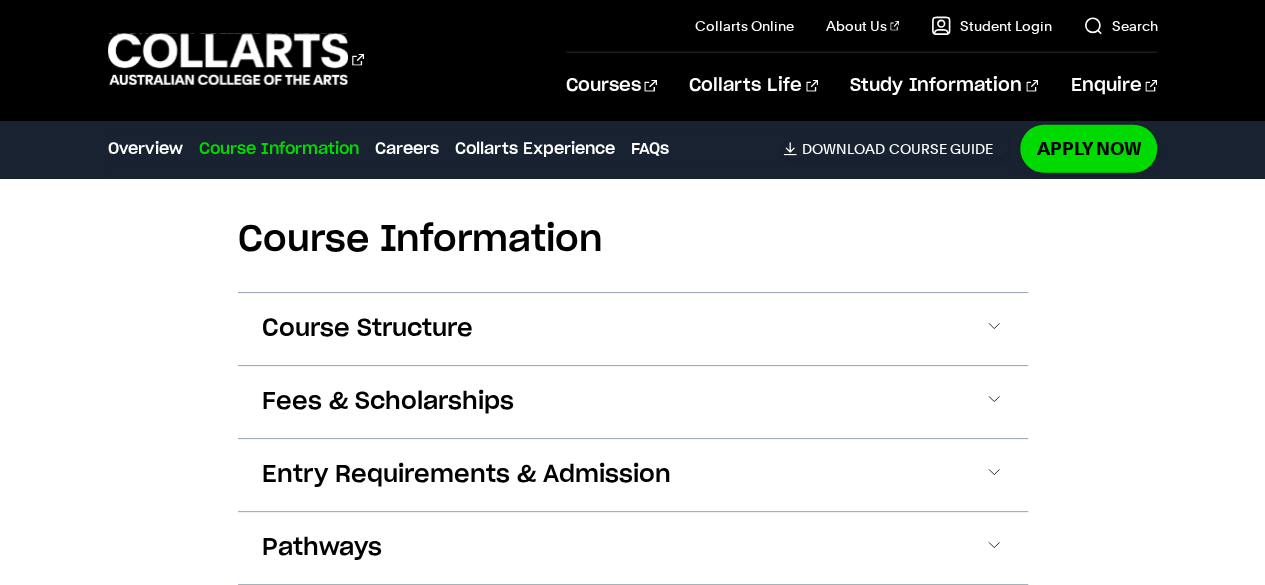 click on "Course Structure" at bounding box center (633, 329) 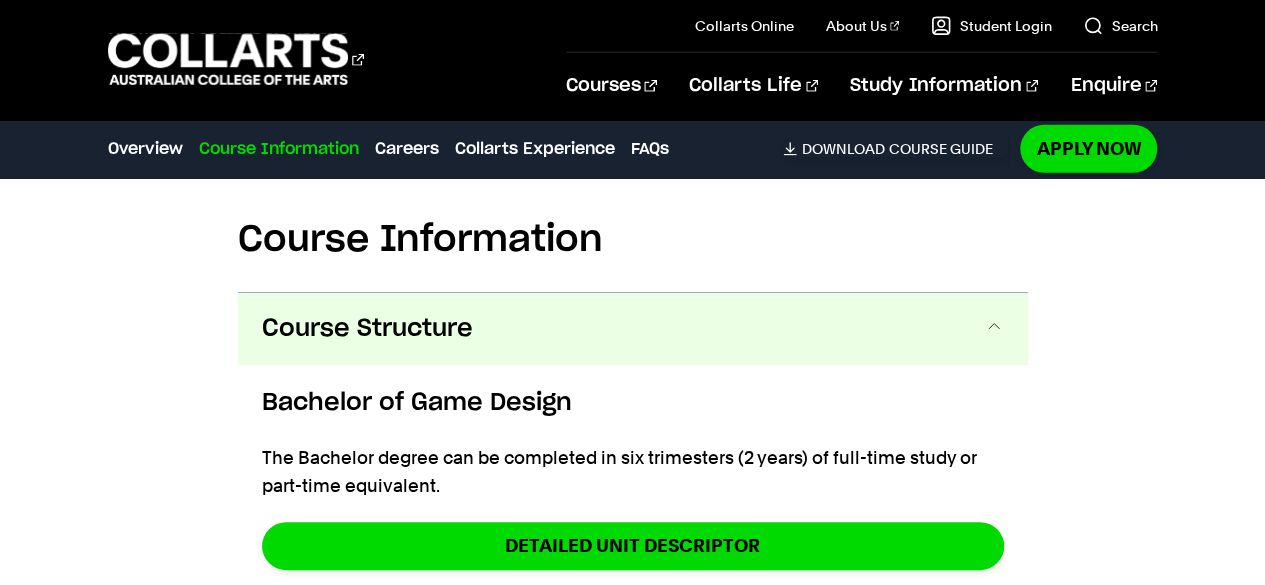 scroll, scrollTop: 2904, scrollLeft: 0, axis: vertical 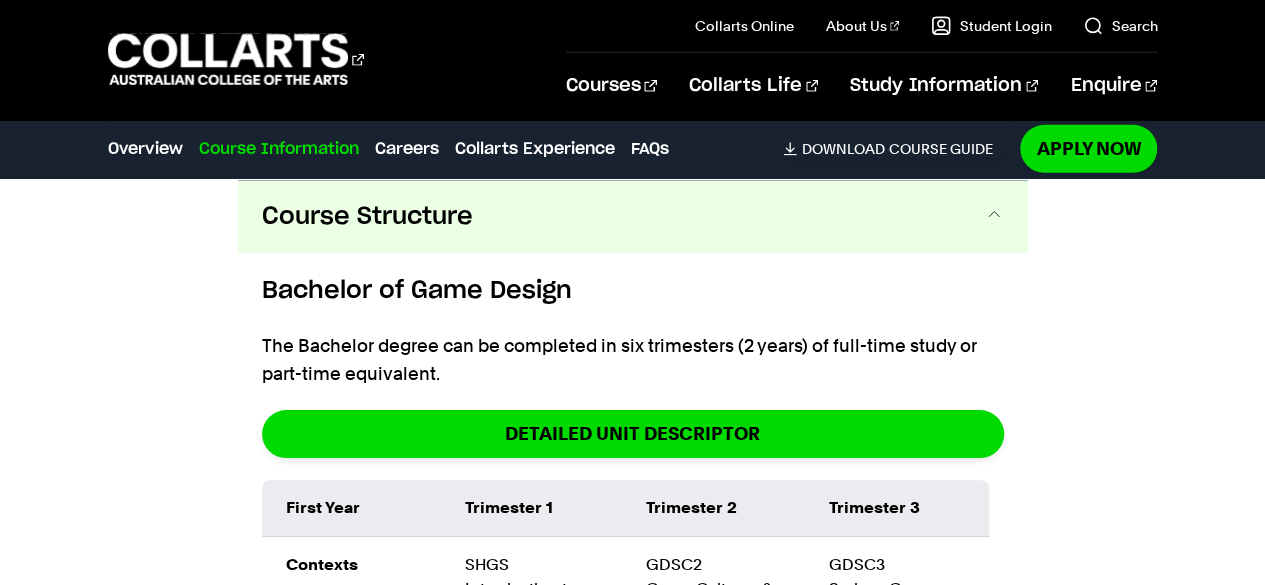 click on "Course Structure" at bounding box center [633, 217] 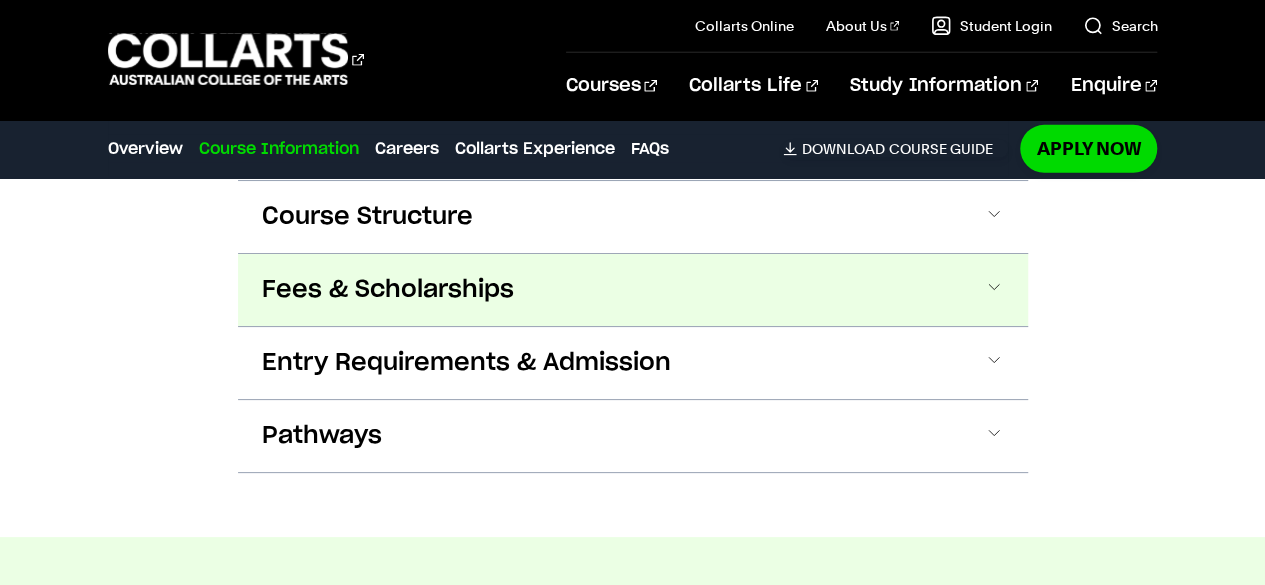 click on "Fees & Scholarships" at bounding box center (633, 290) 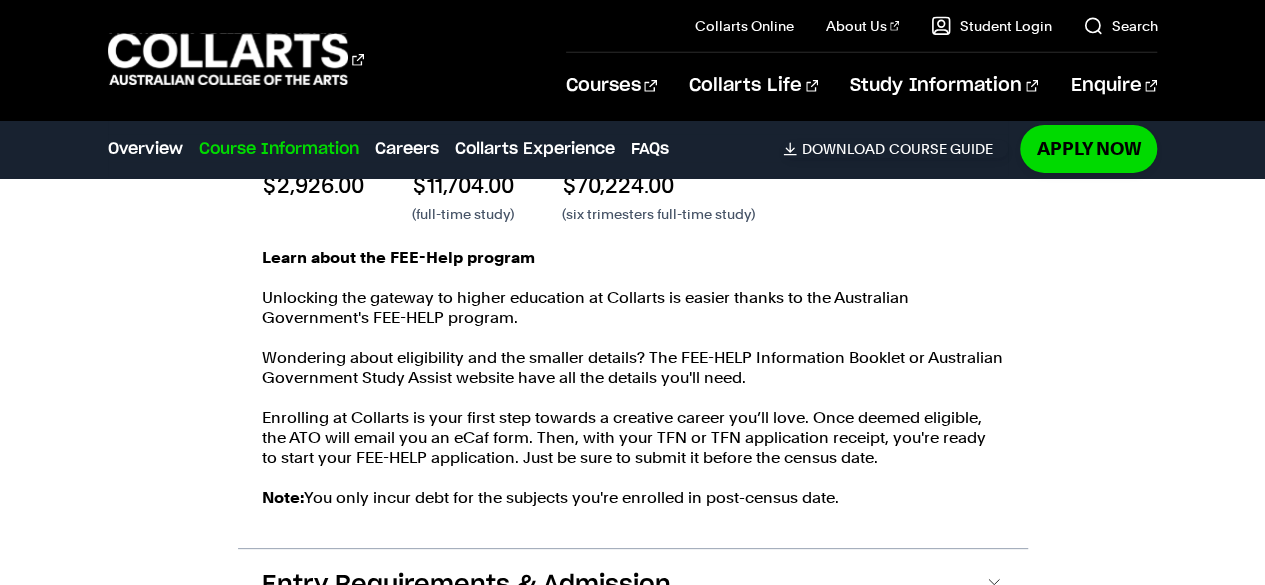 scroll, scrollTop: 3258, scrollLeft: 0, axis: vertical 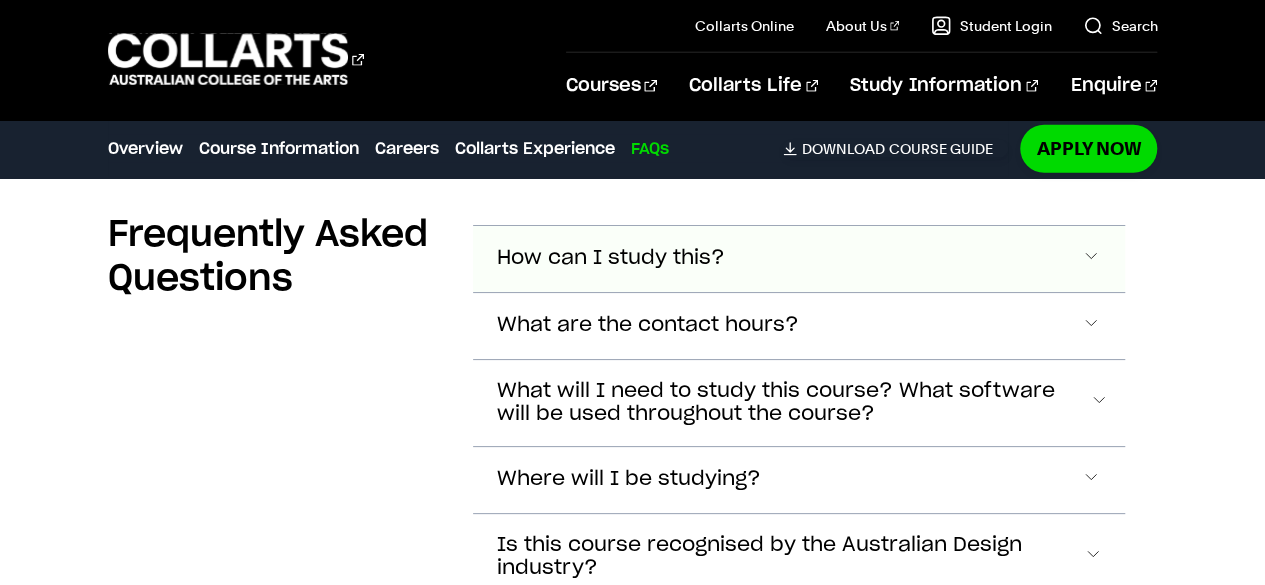click on "How can I study this?" at bounding box center [611, 258] 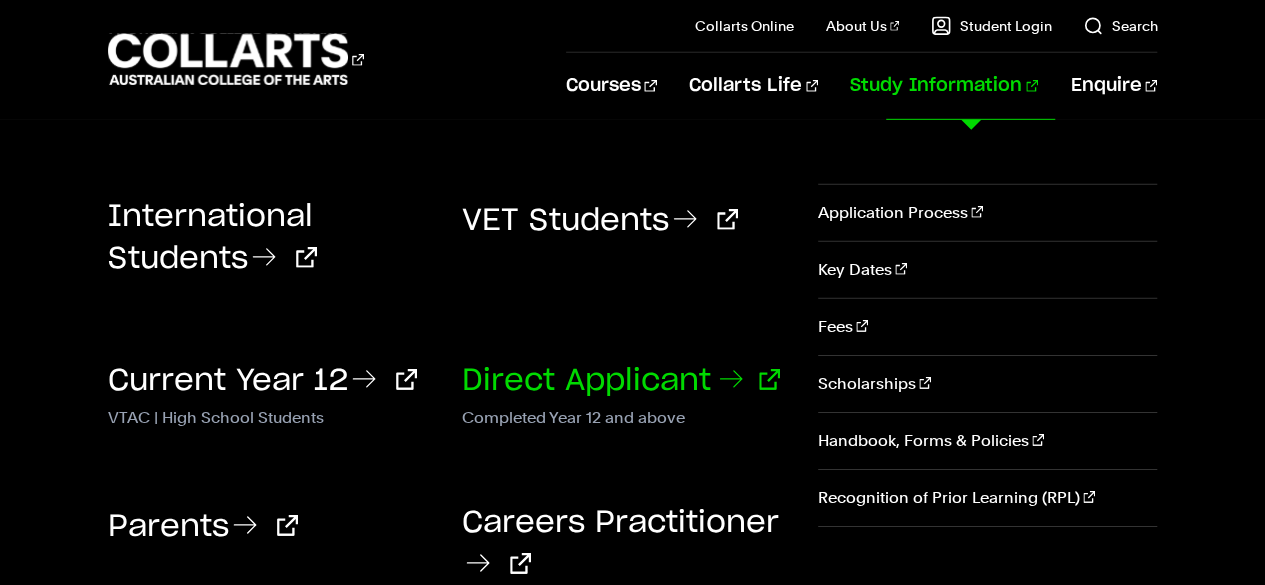 scroll, scrollTop: 6804, scrollLeft: 0, axis: vertical 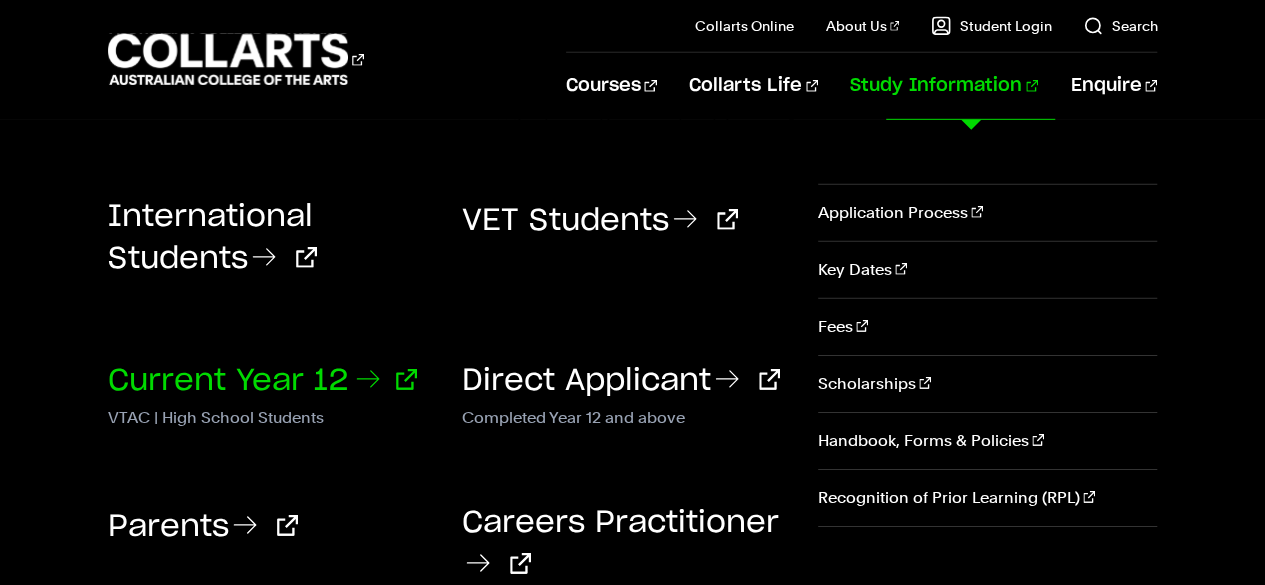 click on "Current Year 12" at bounding box center (262, 381) 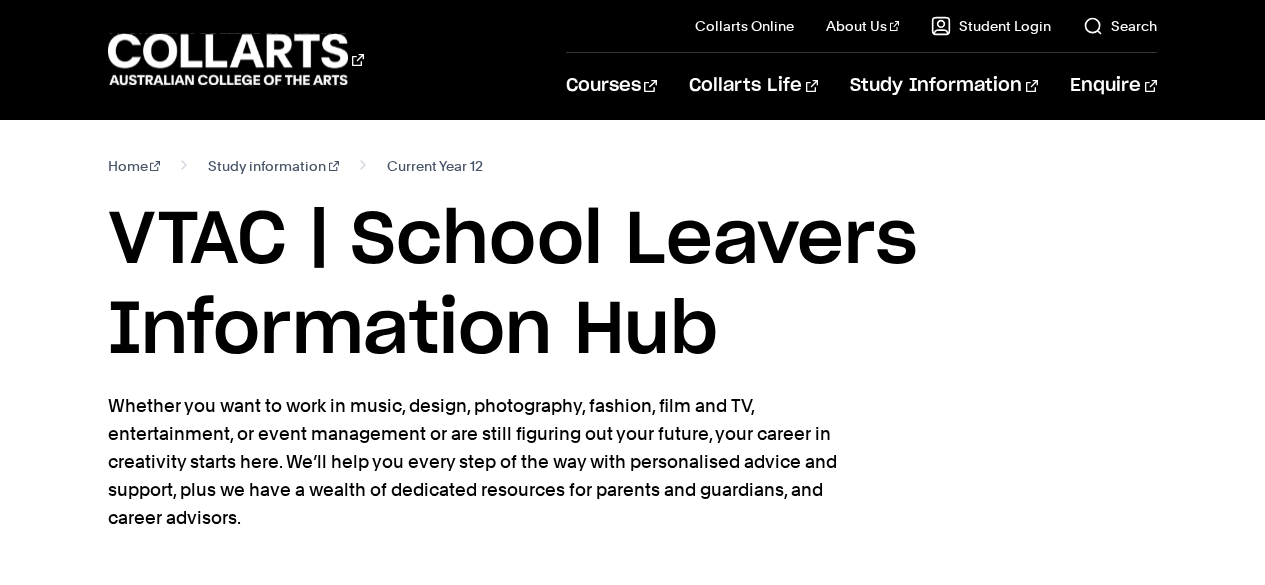 scroll, scrollTop: 0, scrollLeft: 0, axis: both 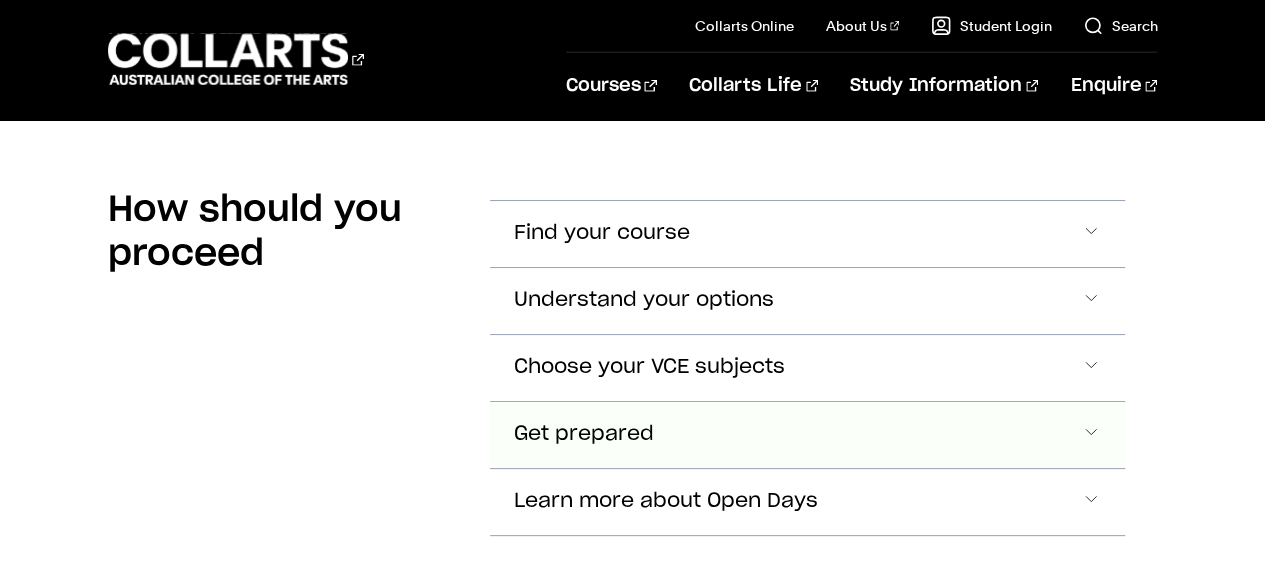 click on "Get prepared" at bounding box center [808, -984] 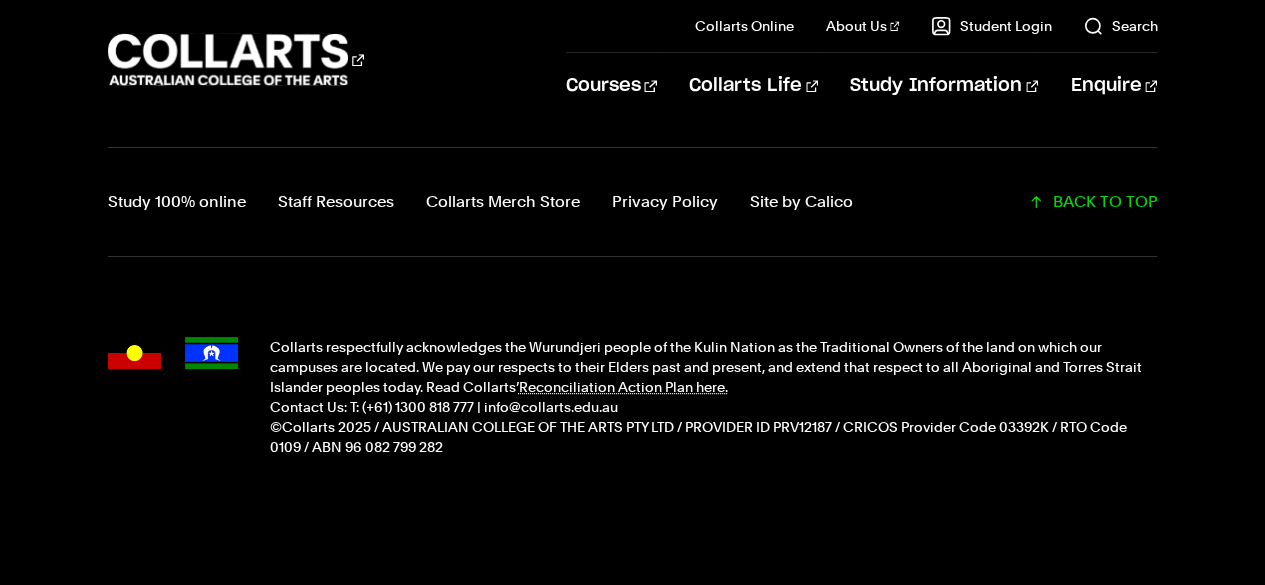 scroll, scrollTop: 4532, scrollLeft: 0, axis: vertical 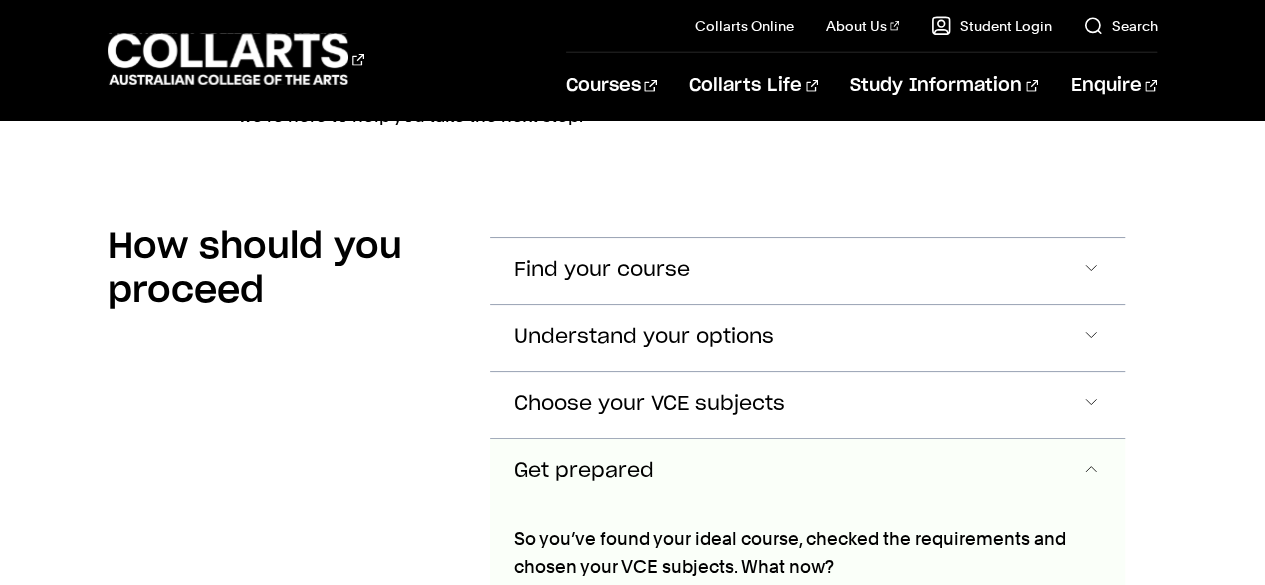 click on "Choose your VCE subjects" at bounding box center [808, -947] 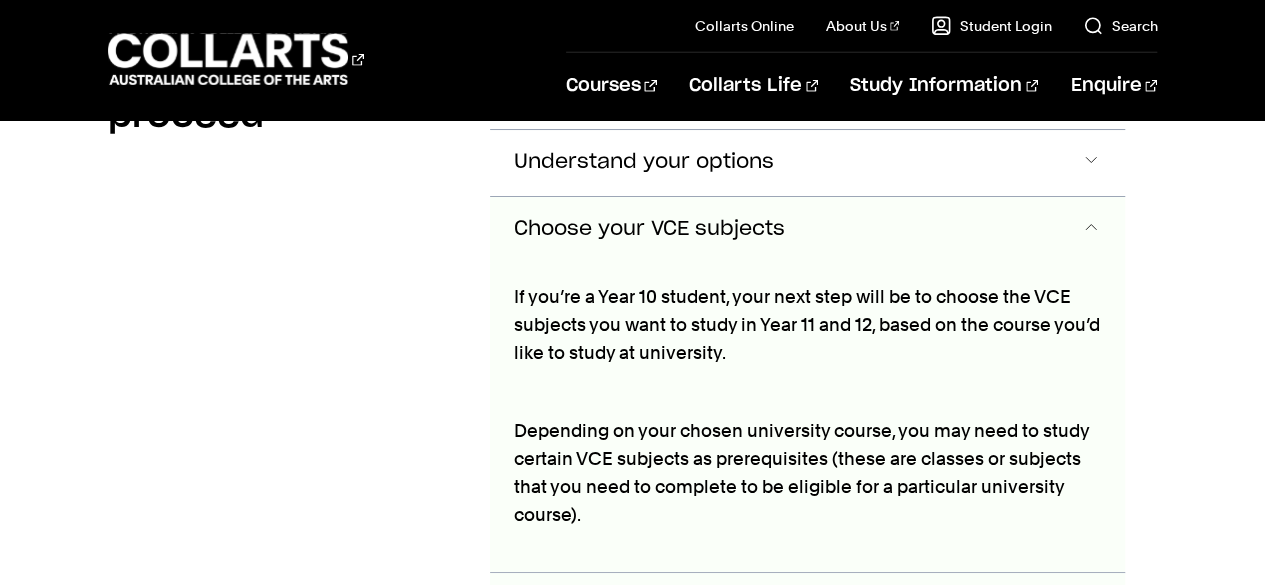 scroll, scrollTop: 2872, scrollLeft: 0, axis: vertical 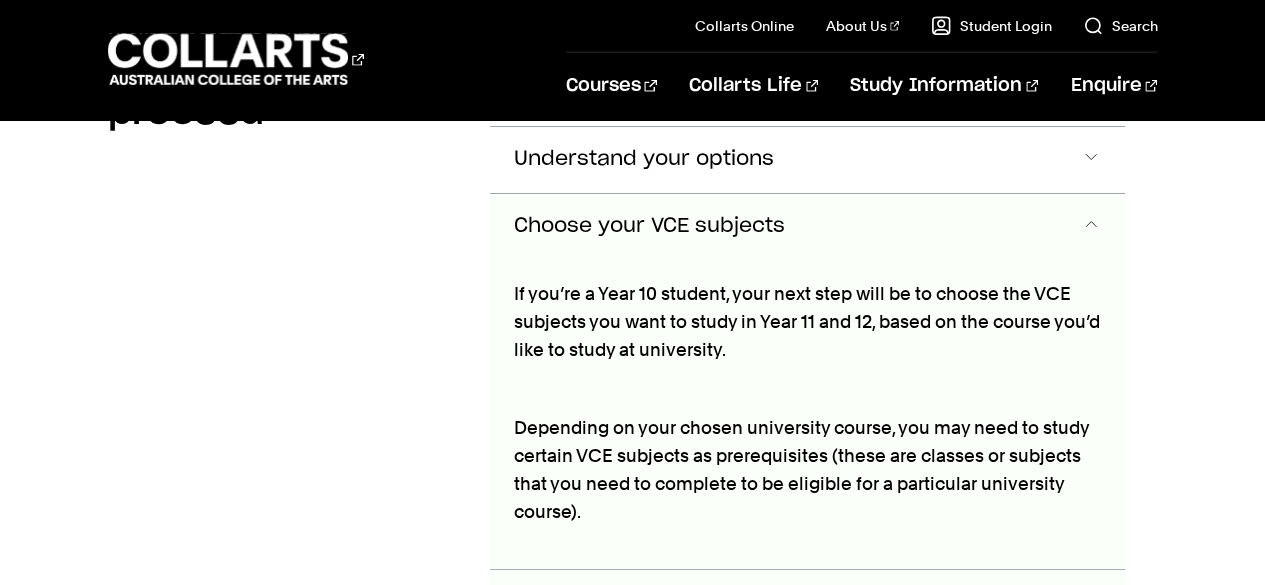 click on "Choose your VCE subjects" at bounding box center [808, 227] 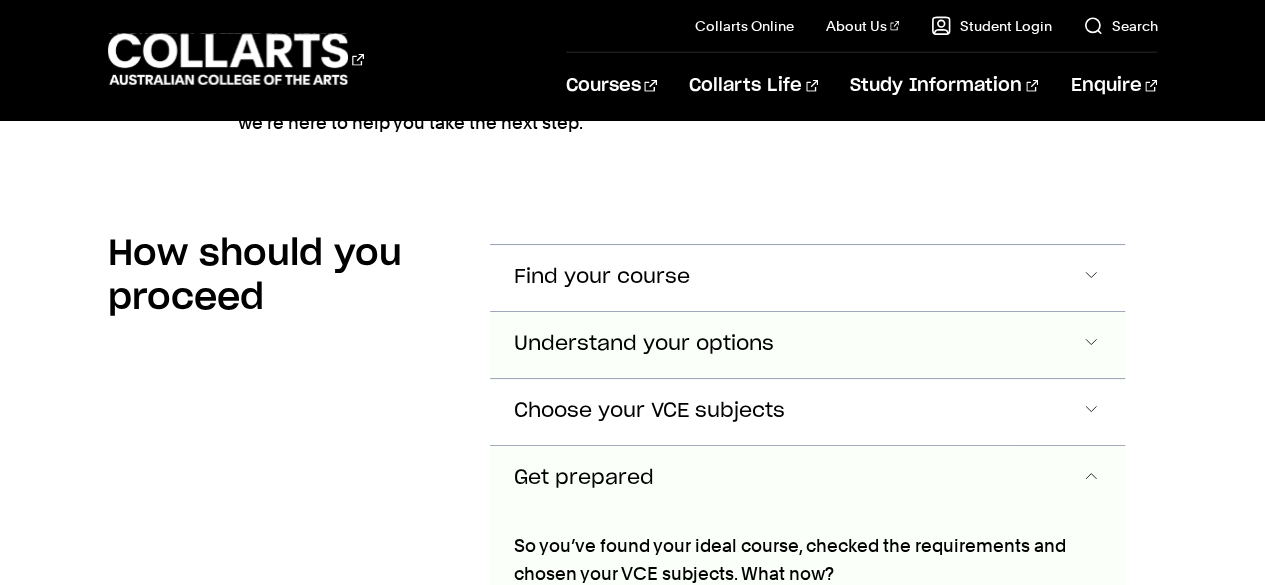 click on "Understand your options" at bounding box center [808, -940] 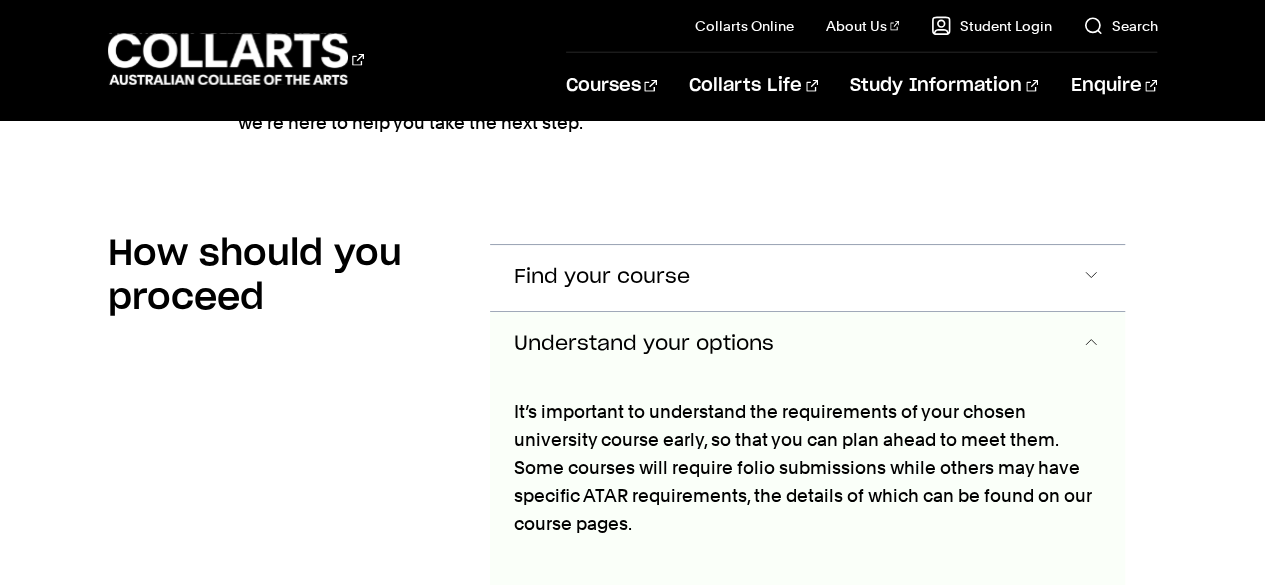 scroll, scrollTop: 2806, scrollLeft: 0, axis: vertical 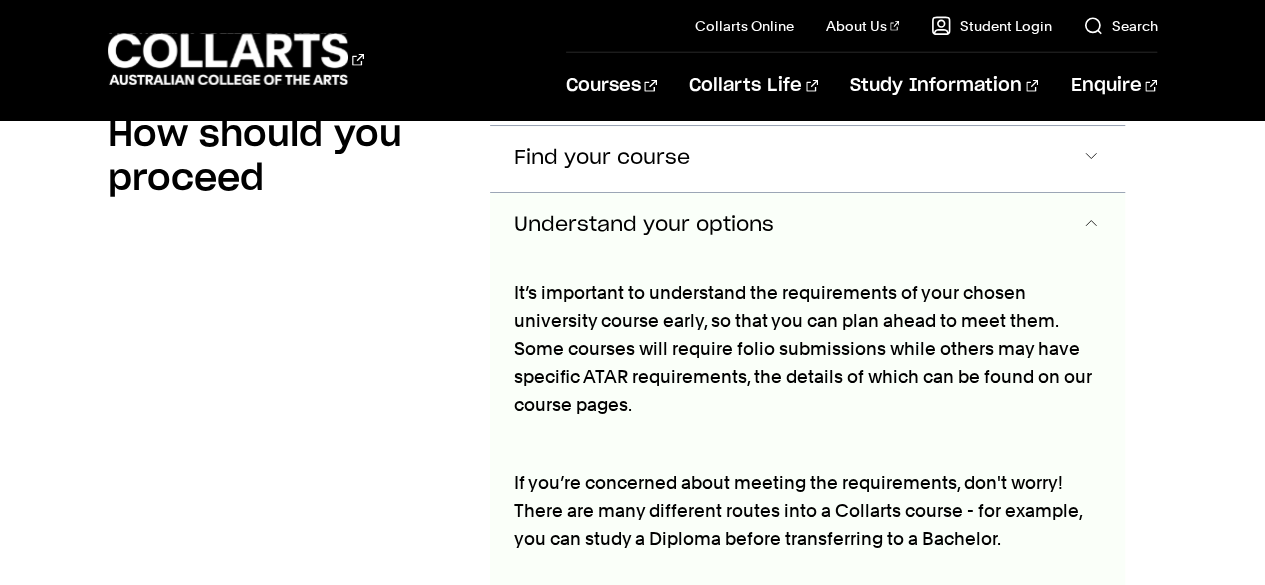 click on "Understand your options" at bounding box center (808, 226) 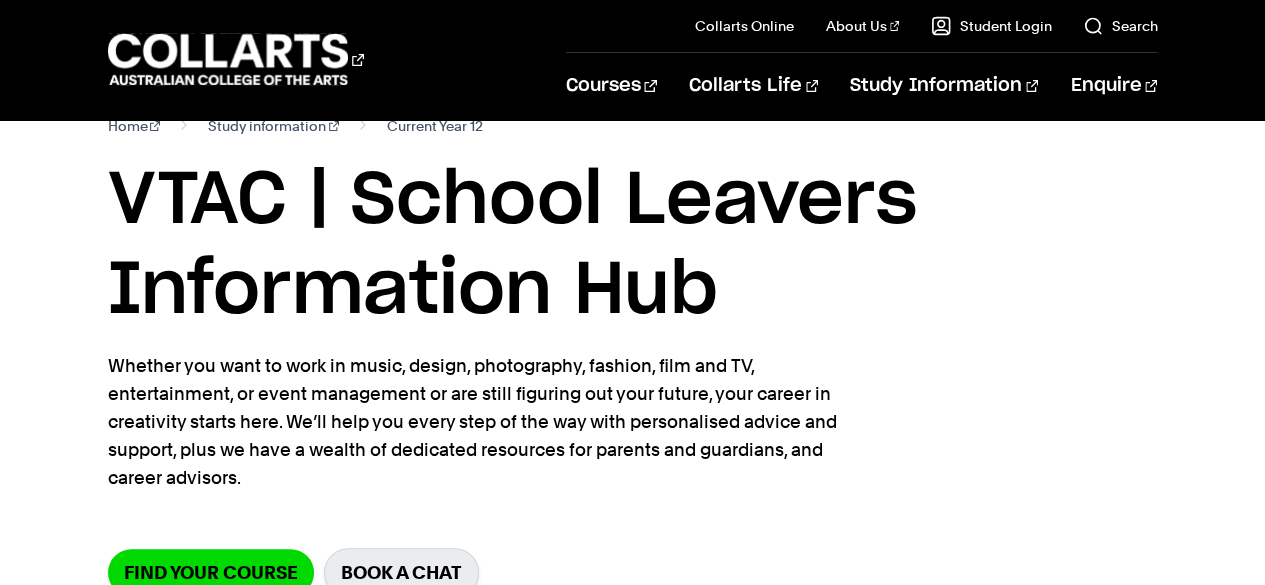 scroll, scrollTop: 0, scrollLeft: 0, axis: both 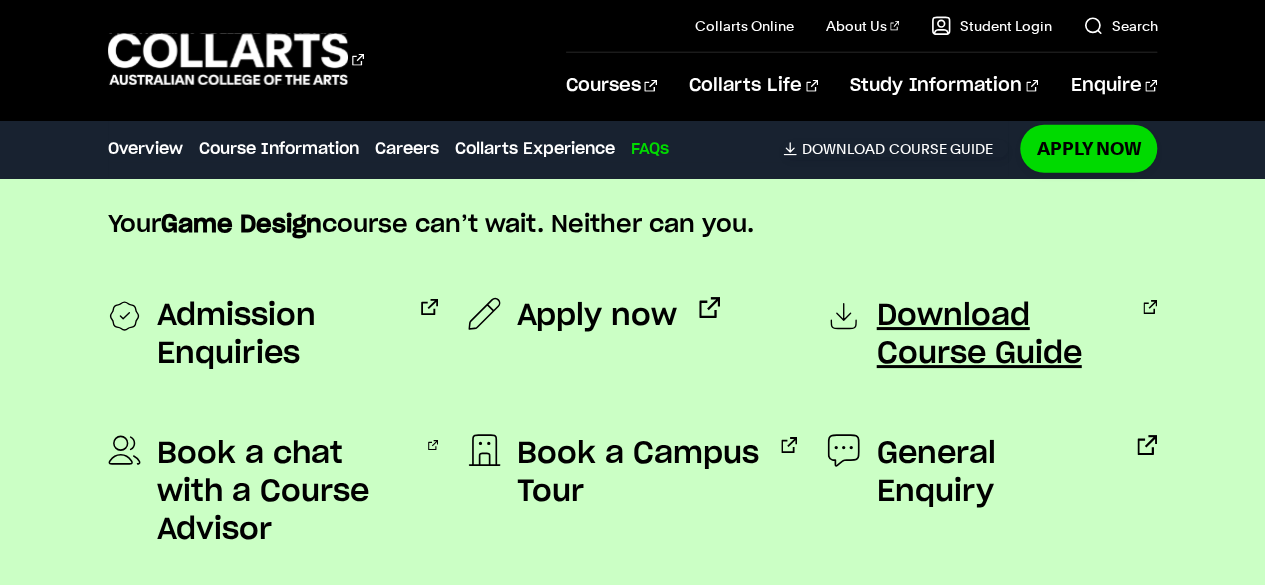 click on "Download Course Guide" at bounding box center (998, 335) 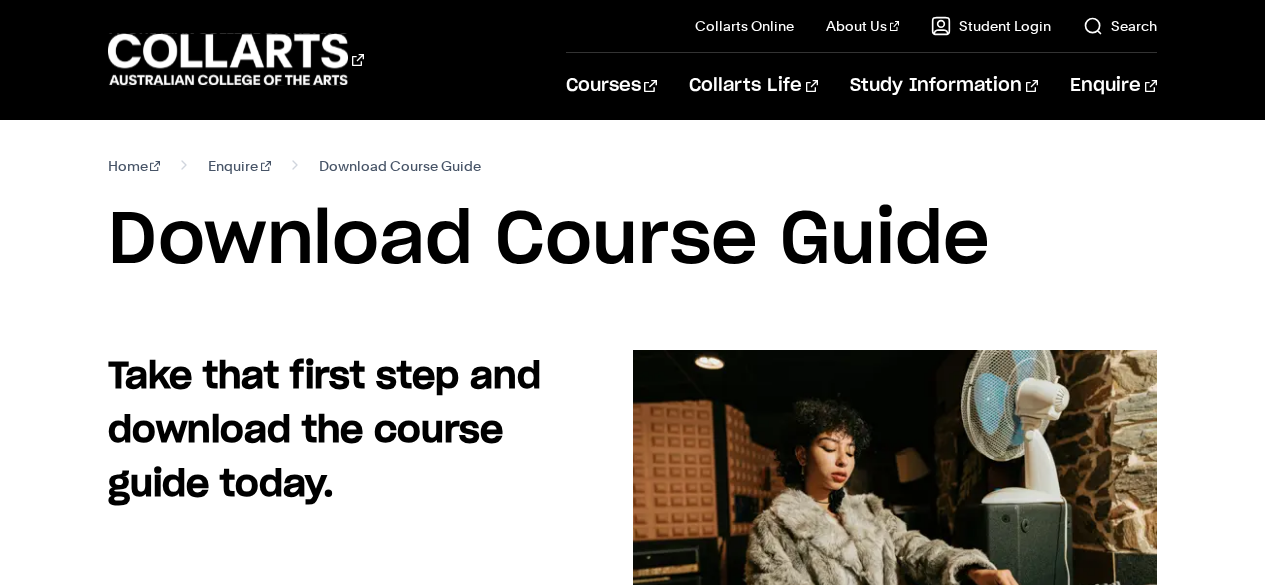 scroll, scrollTop: 334, scrollLeft: 0, axis: vertical 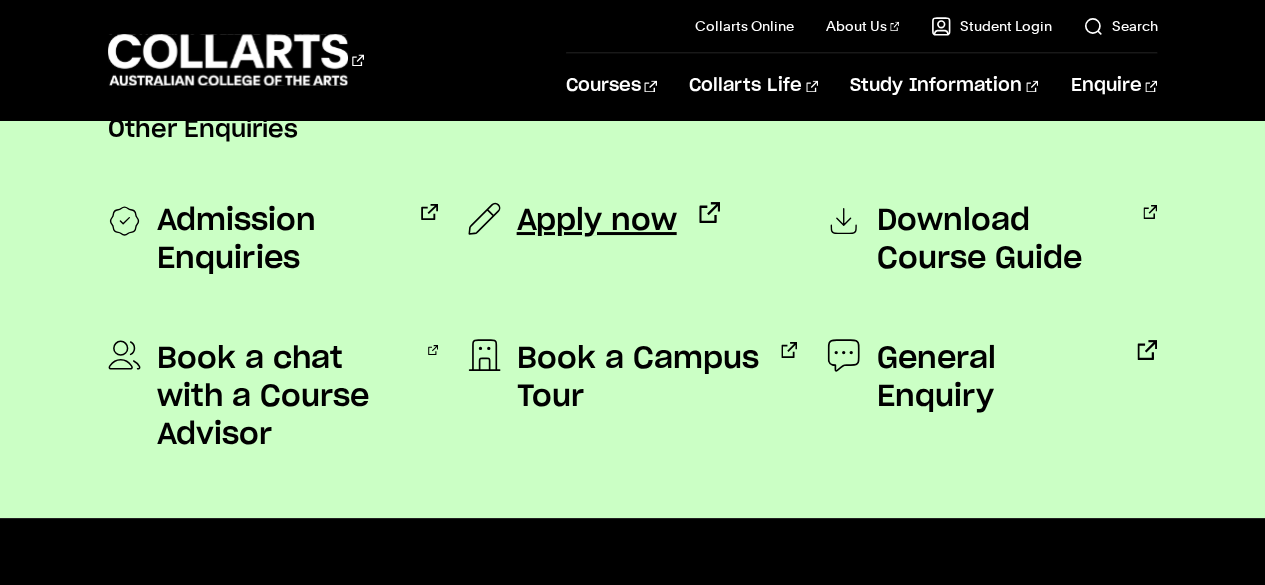 click on "Apply now" at bounding box center [597, 221] 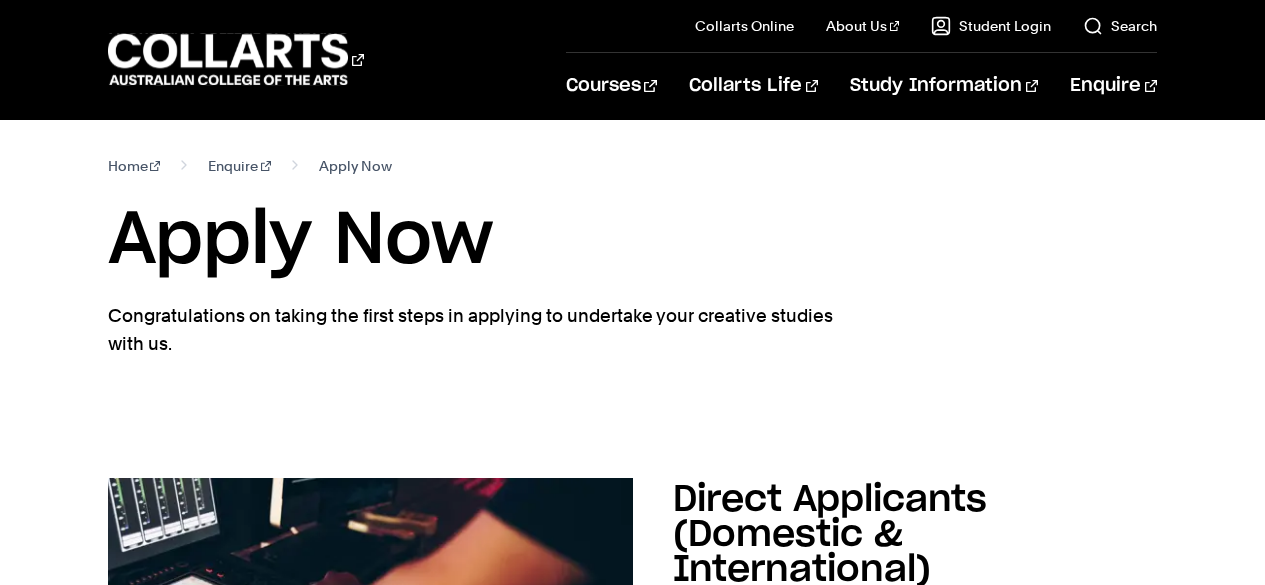 scroll, scrollTop: 0, scrollLeft: 0, axis: both 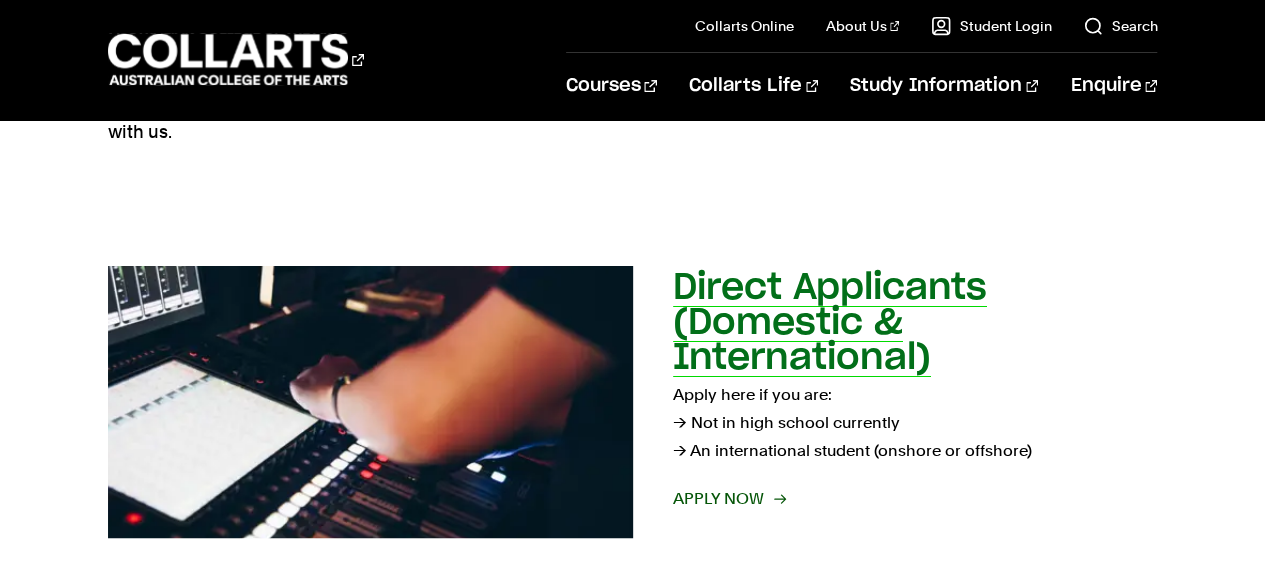 click on "Apply here if you are: → Not in high school currently → An international student (onshore or offshore)" at bounding box center [915, 423] 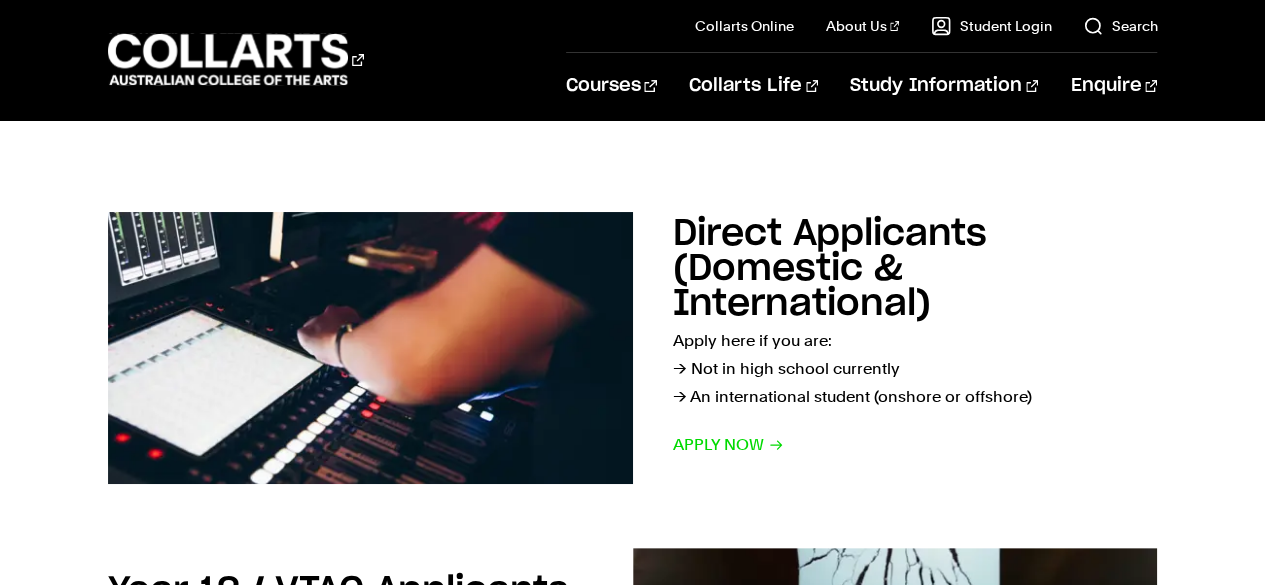 scroll, scrollTop: 0, scrollLeft: 0, axis: both 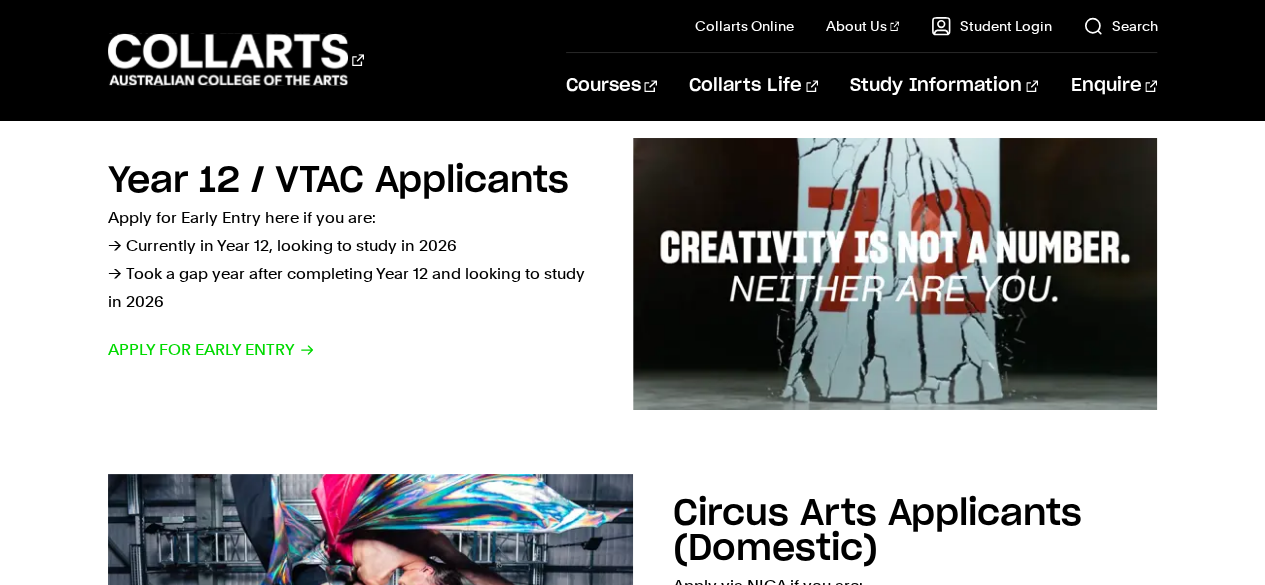 click on "Circus Arts Applicants (Domestic)
Apply via NICA if you are:  → Domestic Year 12 and Non-Year 12 applicant looking to enrol in the Bachelor of Circus Arts
Apply now" at bounding box center [633, 610] 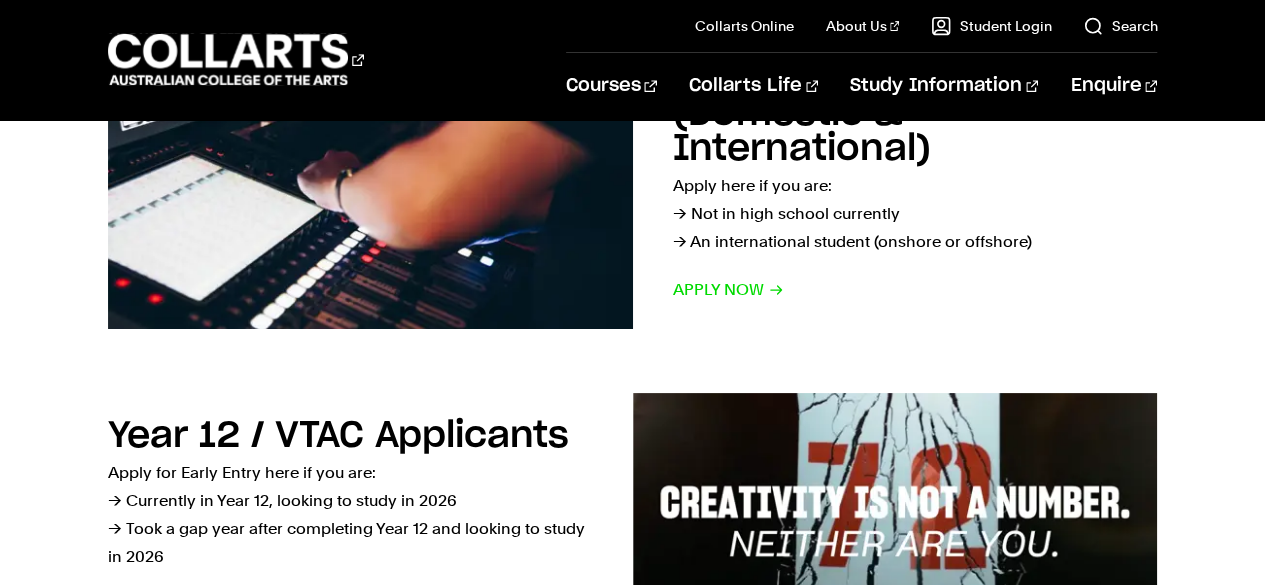 scroll, scrollTop: 0, scrollLeft: 0, axis: both 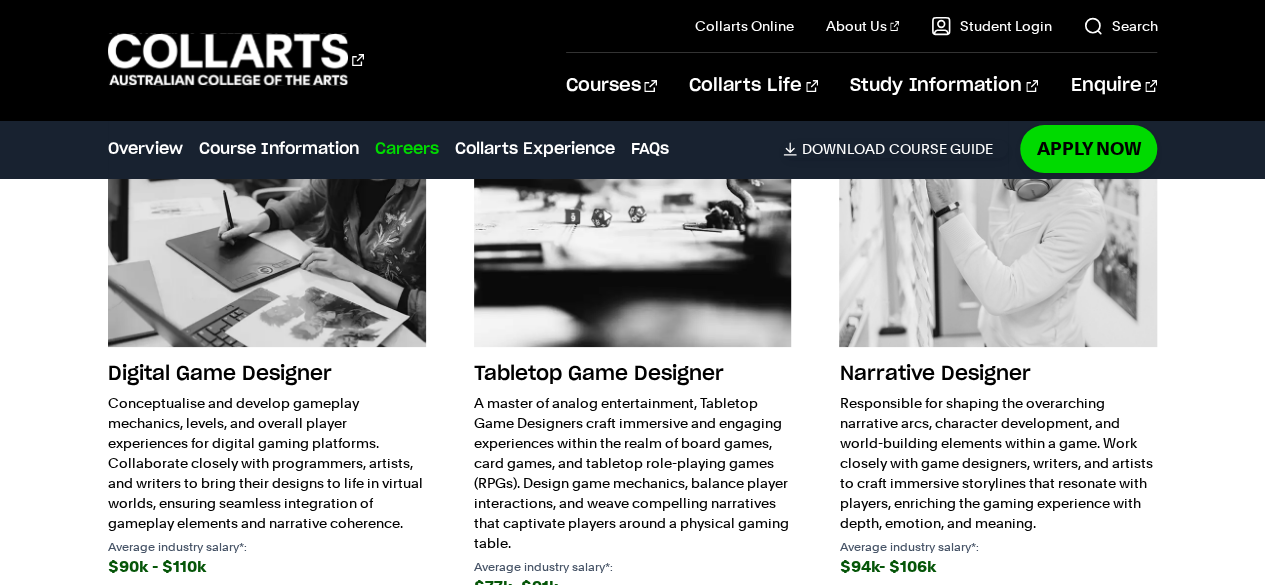 click at bounding box center (998, 188) 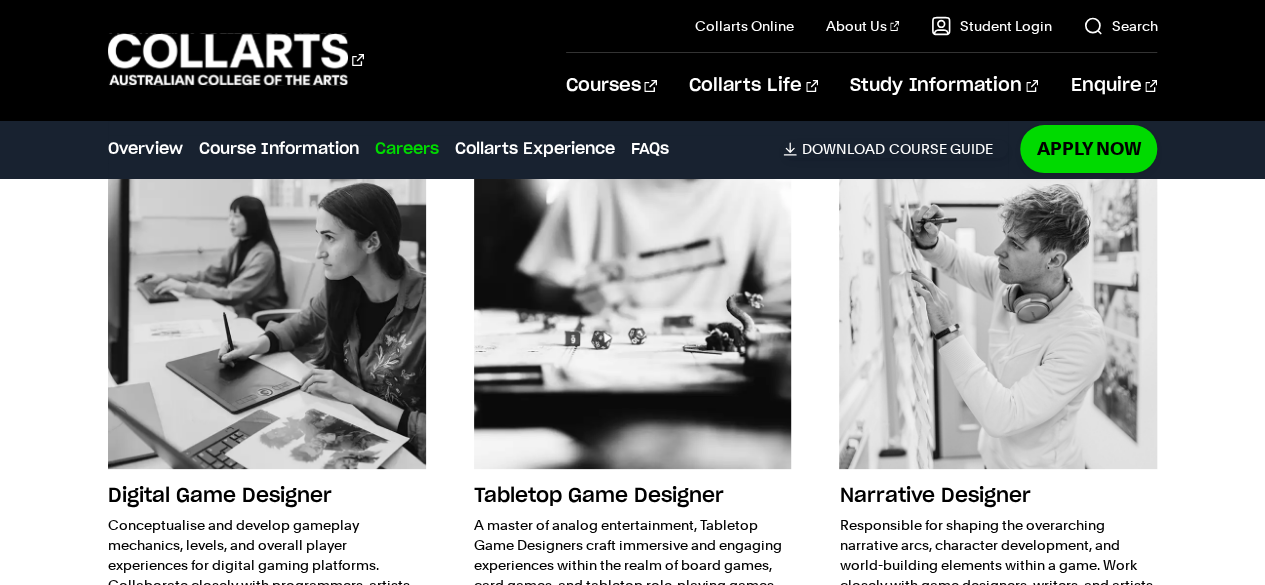 scroll, scrollTop: 3845, scrollLeft: 0, axis: vertical 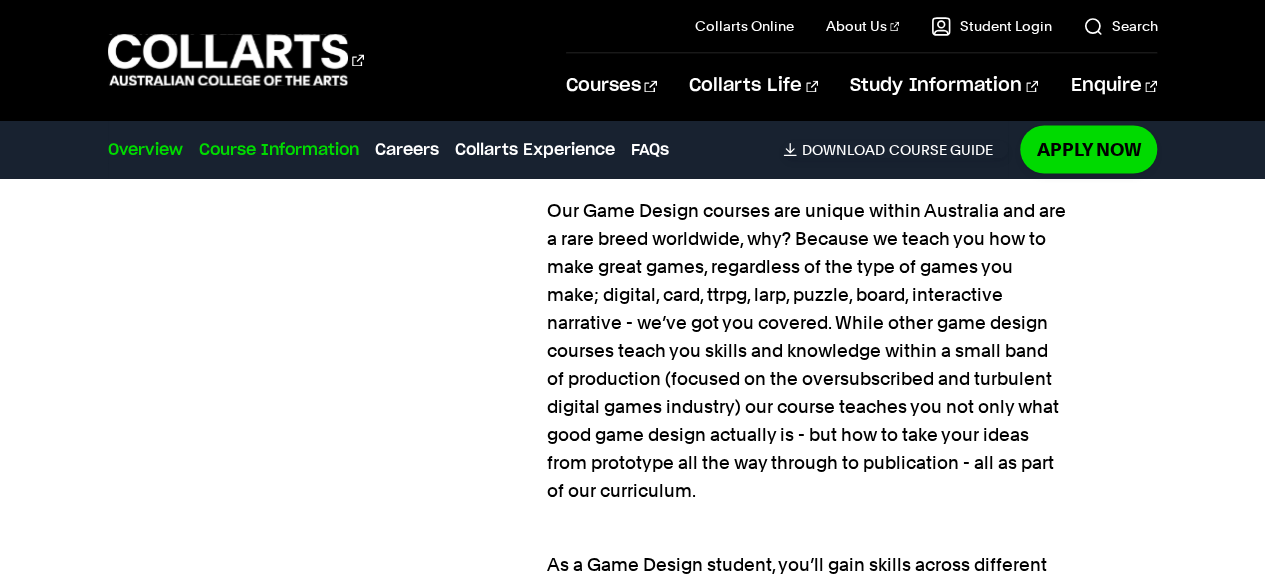 click on "Course Information" at bounding box center (279, 149) 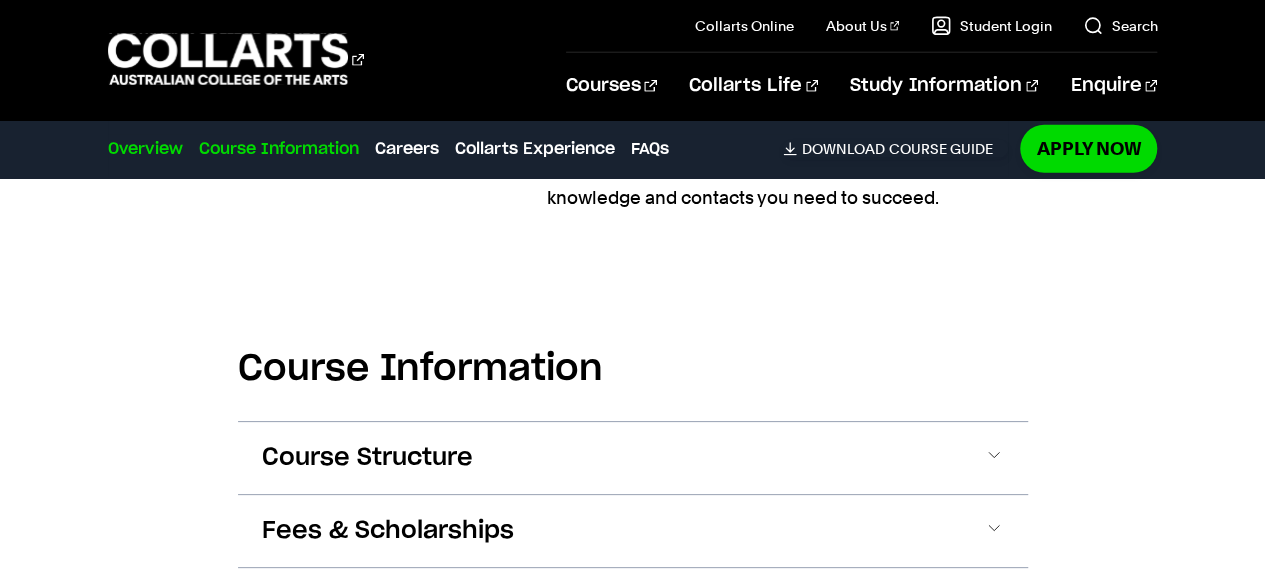scroll, scrollTop: 2737, scrollLeft: 0, axis: vertical 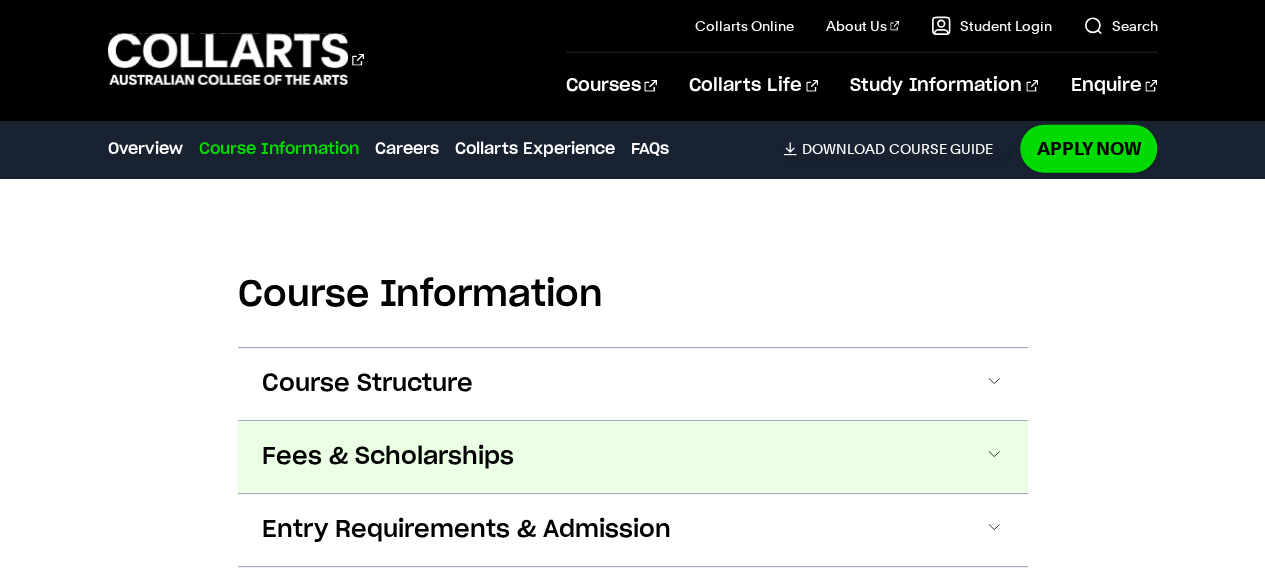 click at bounding box center [994, 457] 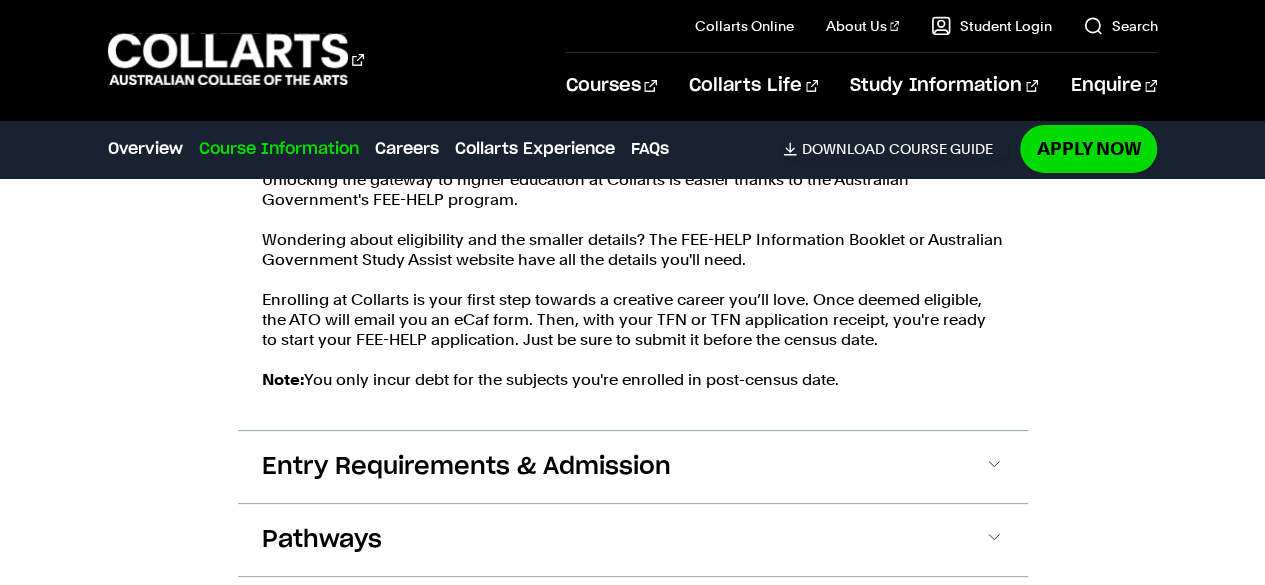 scroll, scrollTop: 3372, scrollLeft: 0, axis: vertical 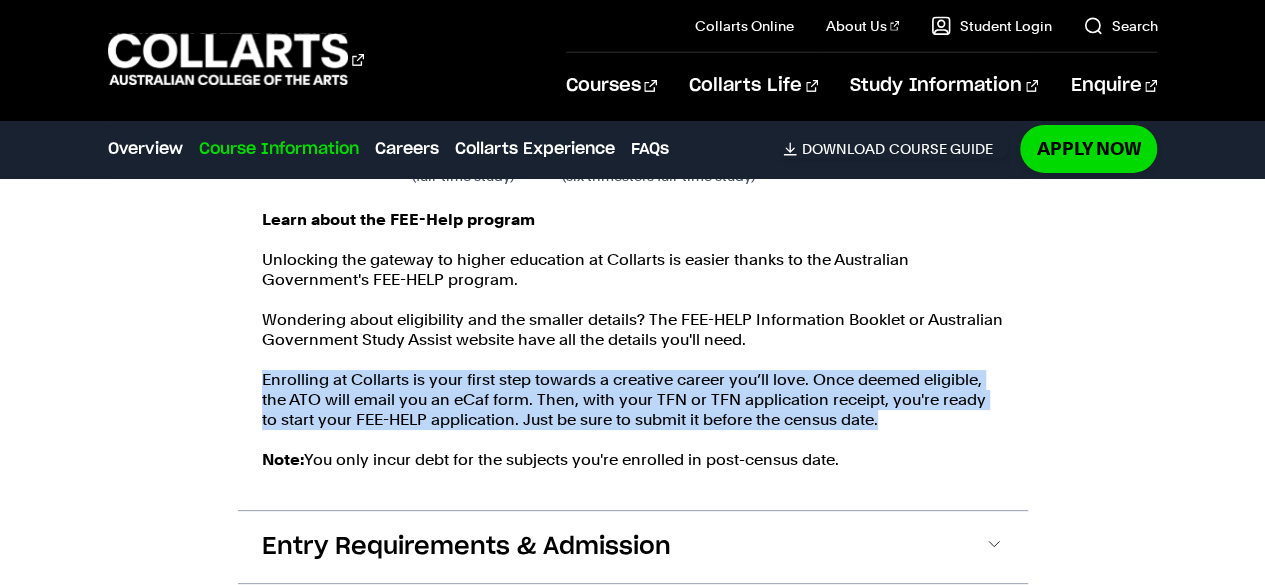 drag, startPoint x: 260, startPoint y: 371, endPoint x: 826, endPoint y: 417, distance: 567.8662 